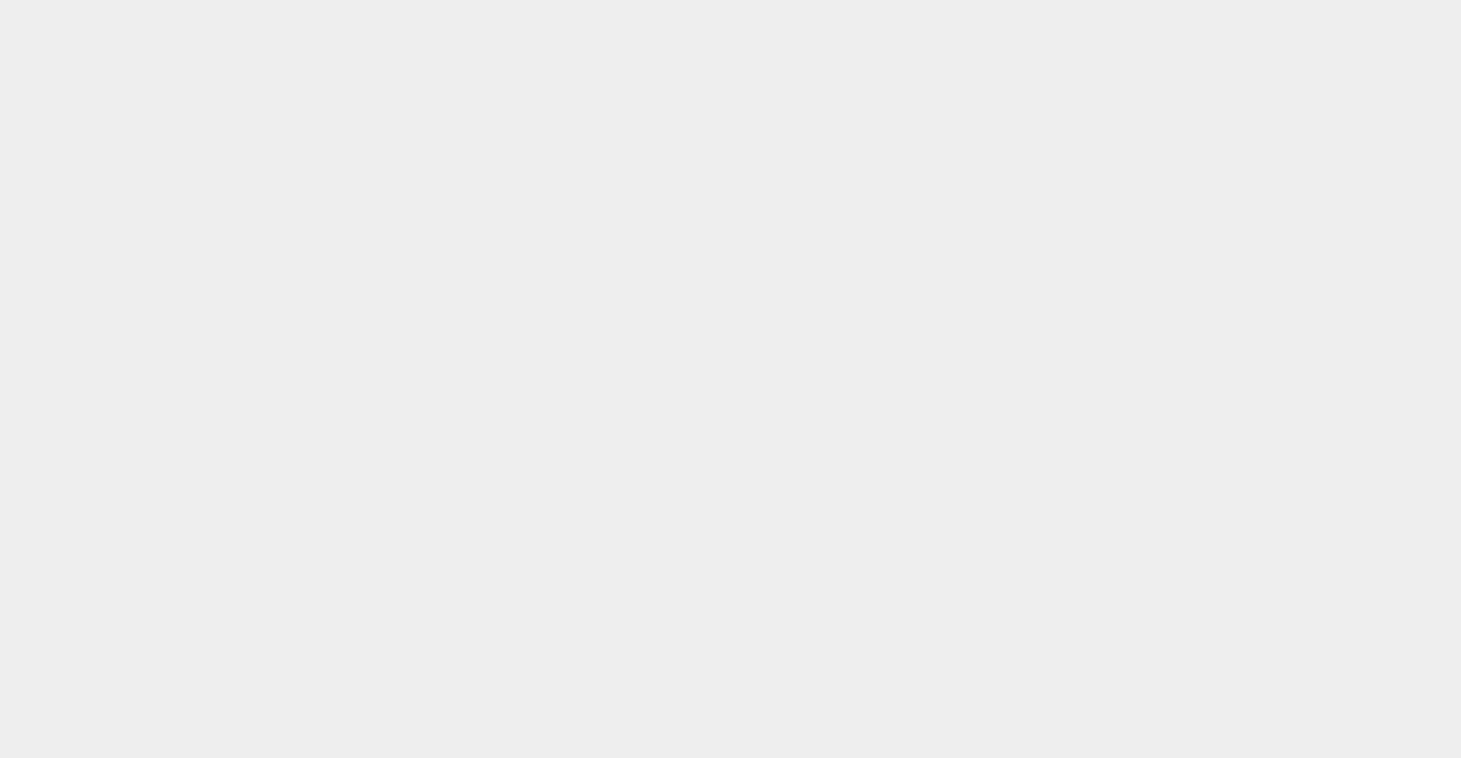 scroll, scrollTop: 0, scrollLeft: 0, axis: both 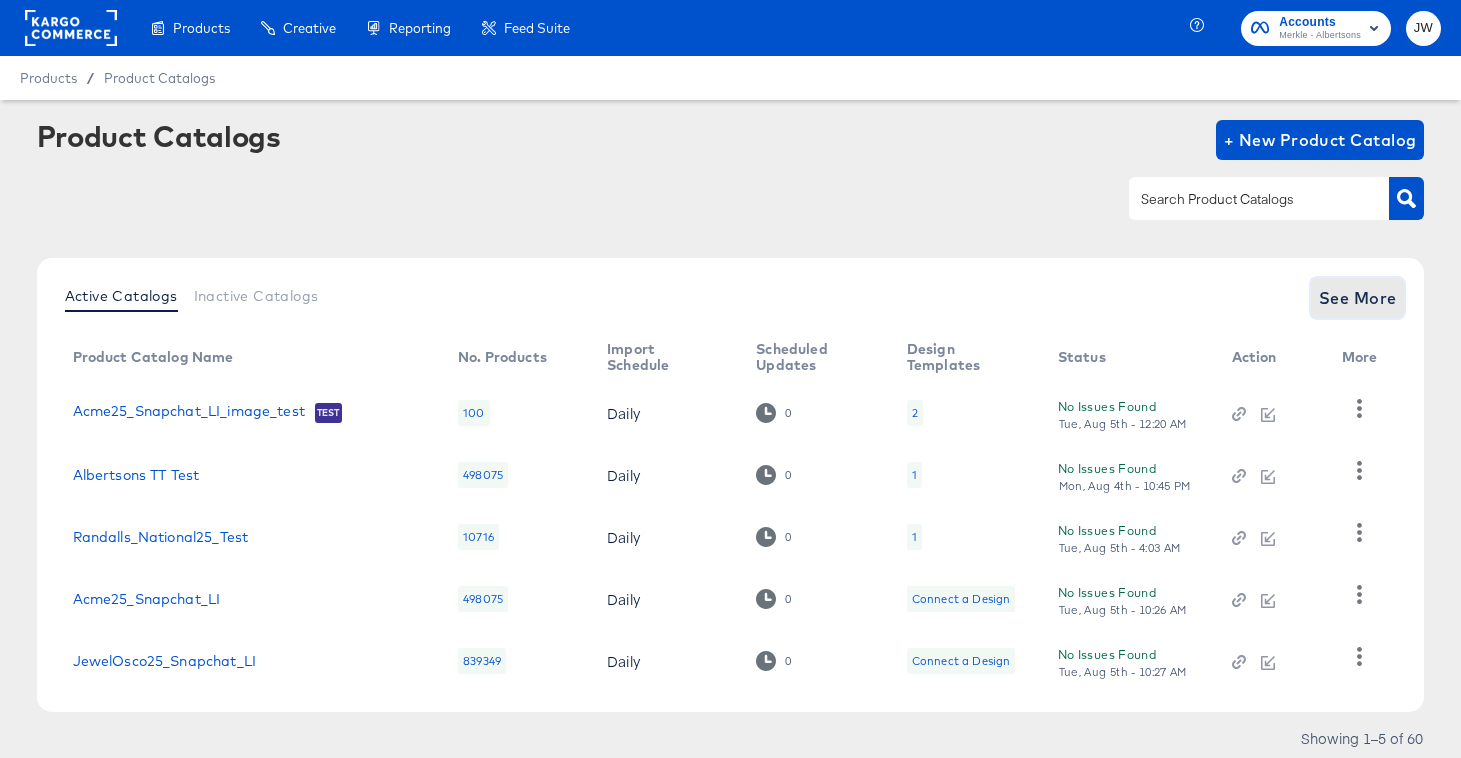 click on "See More" at bounding box center [1358, 298] 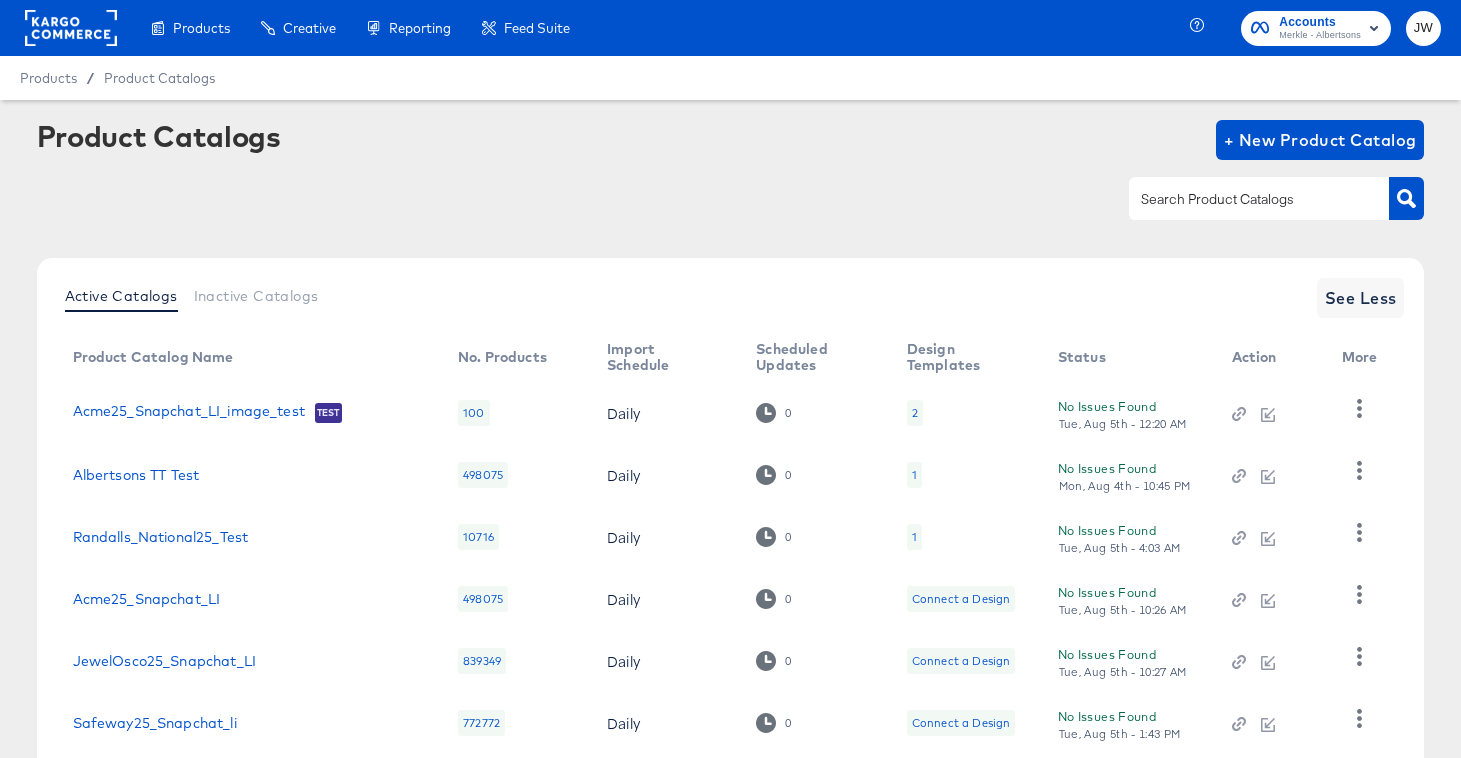 scroll, scrollTop: 376, scrollLeft: 0, axis: vertical 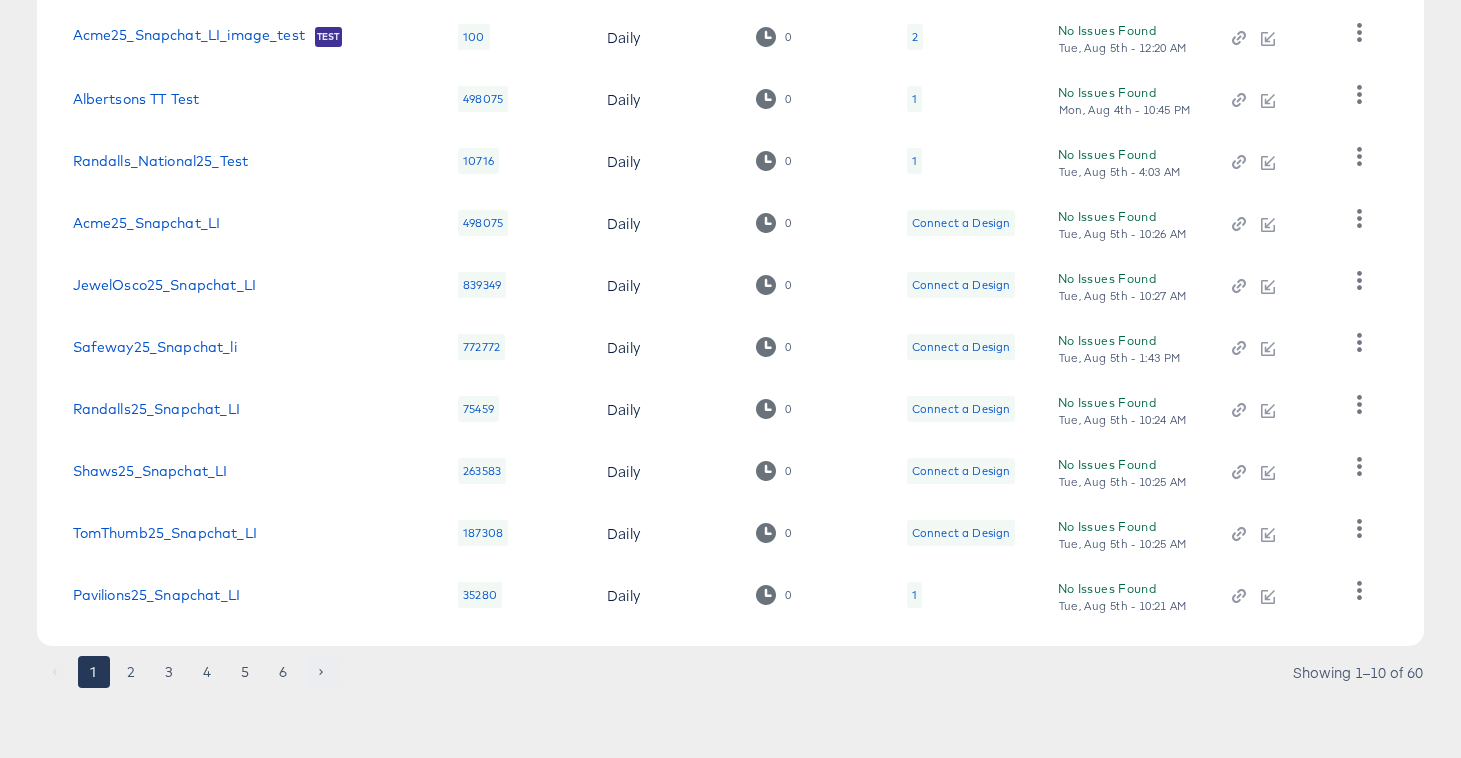 click 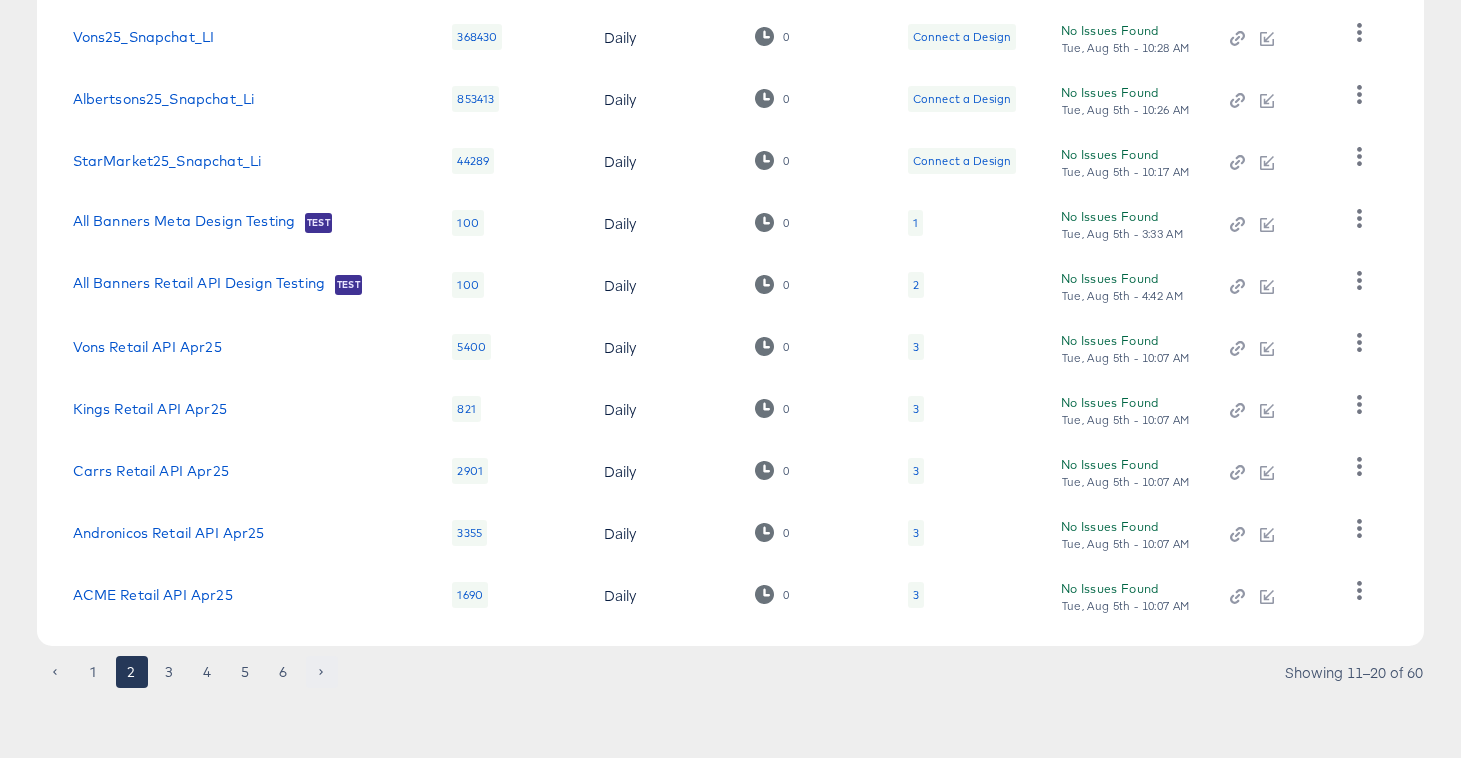 click 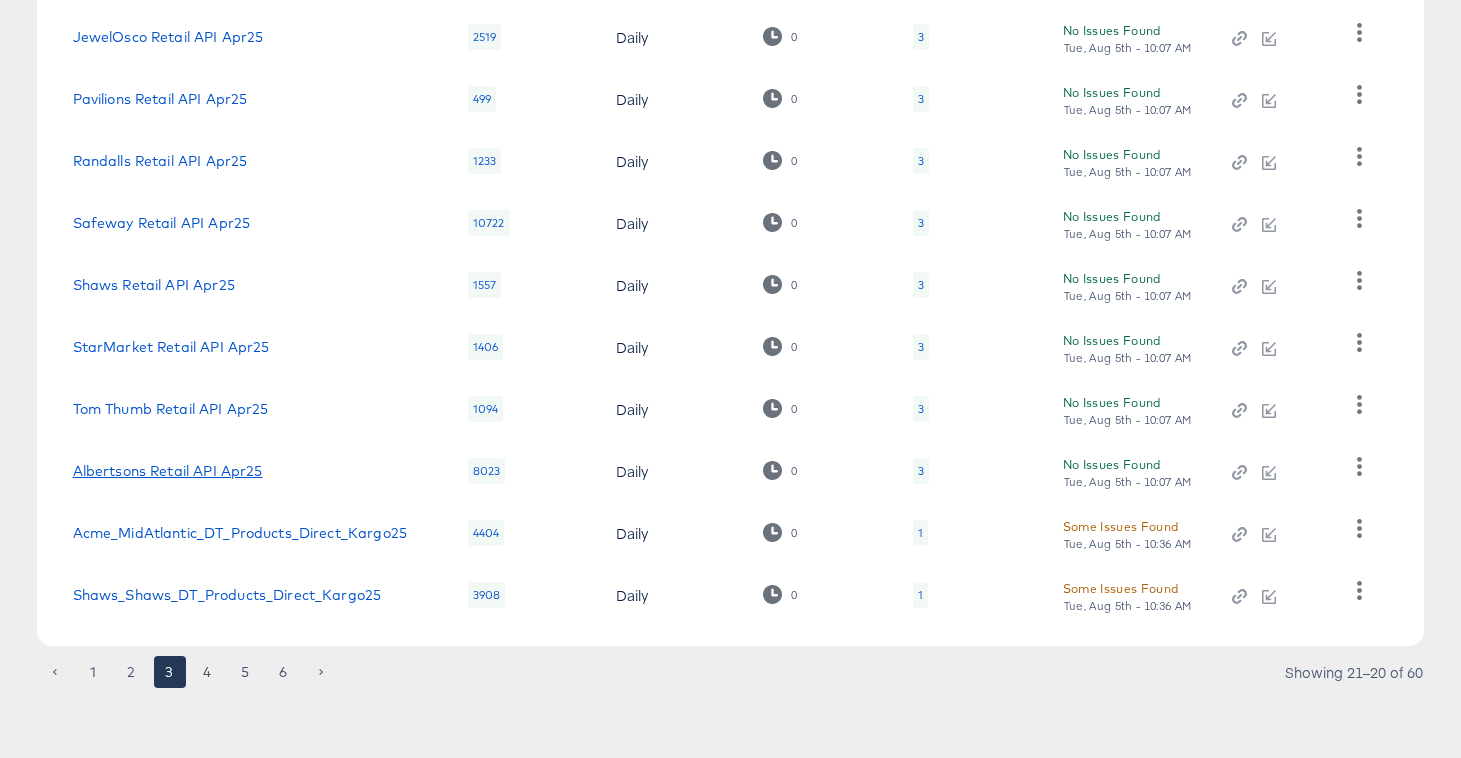 click on "Albertsons Retail API Apr25" at bounding box center (168, 471) 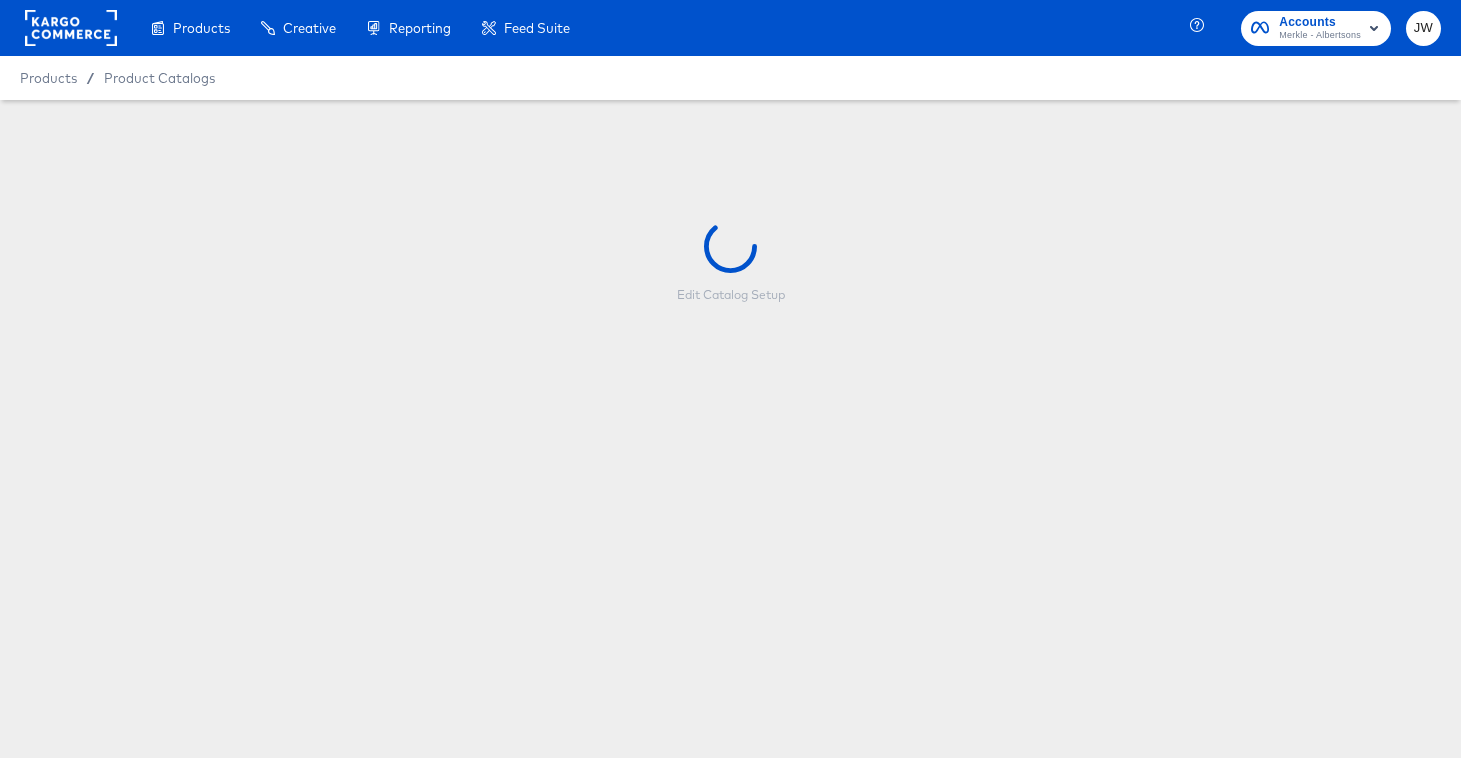 scroll, scrollTop: 0, scrollLeft: 0, axis: both 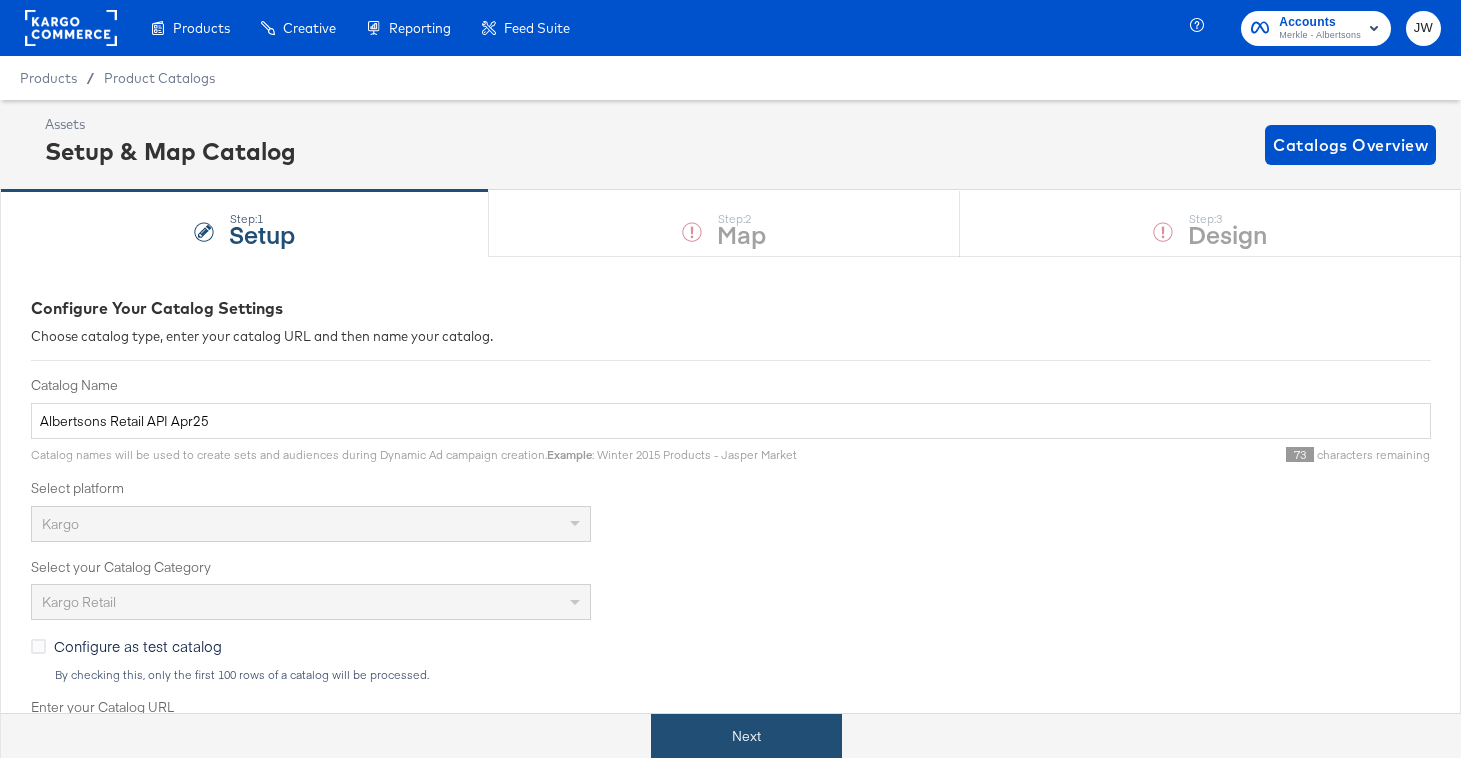 click on "Next" at bounding box center [746, 736] 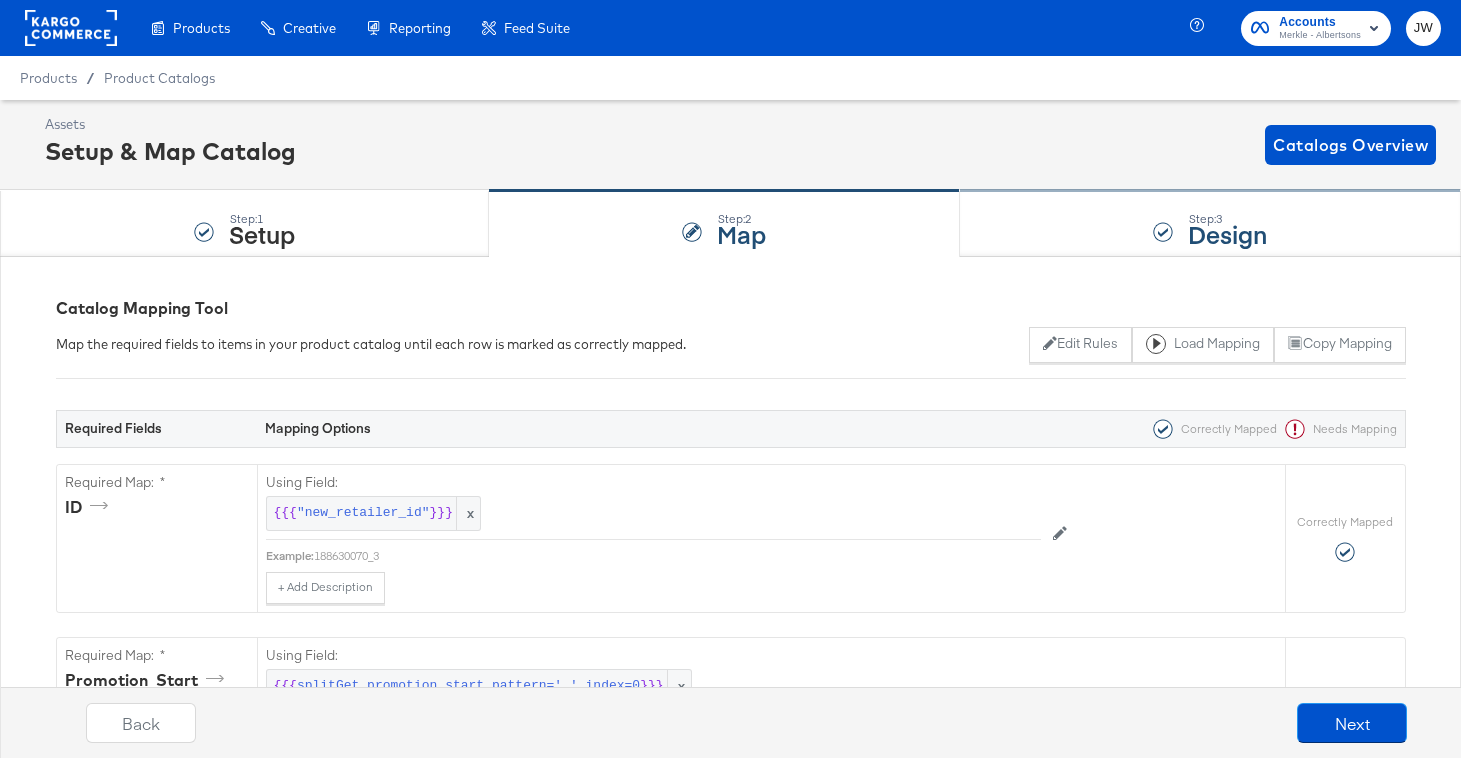 click on "Step:  3   Design" at bounding box center (1210, 224) 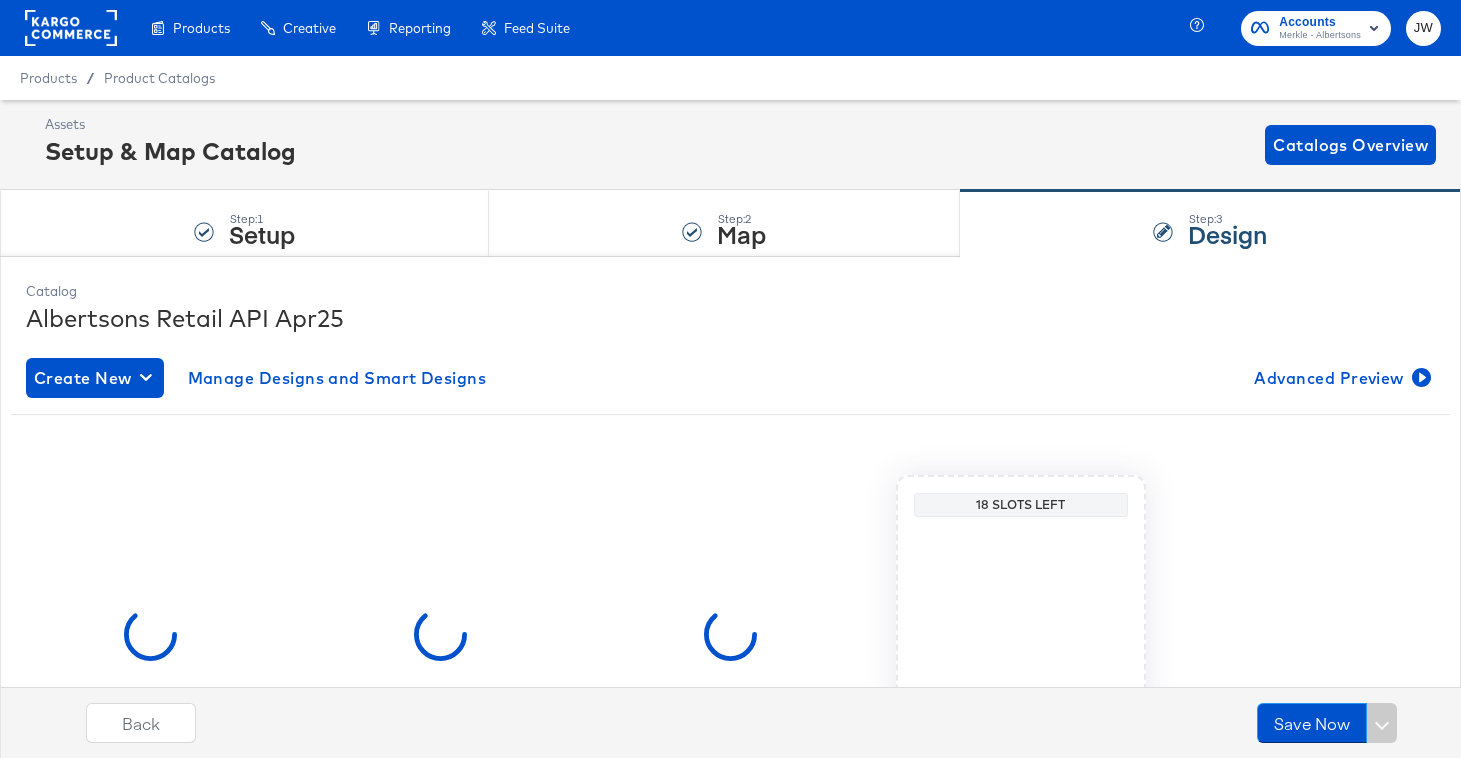 scroll, scrollTop: 195, scrollLeft: 0, axis: vertical 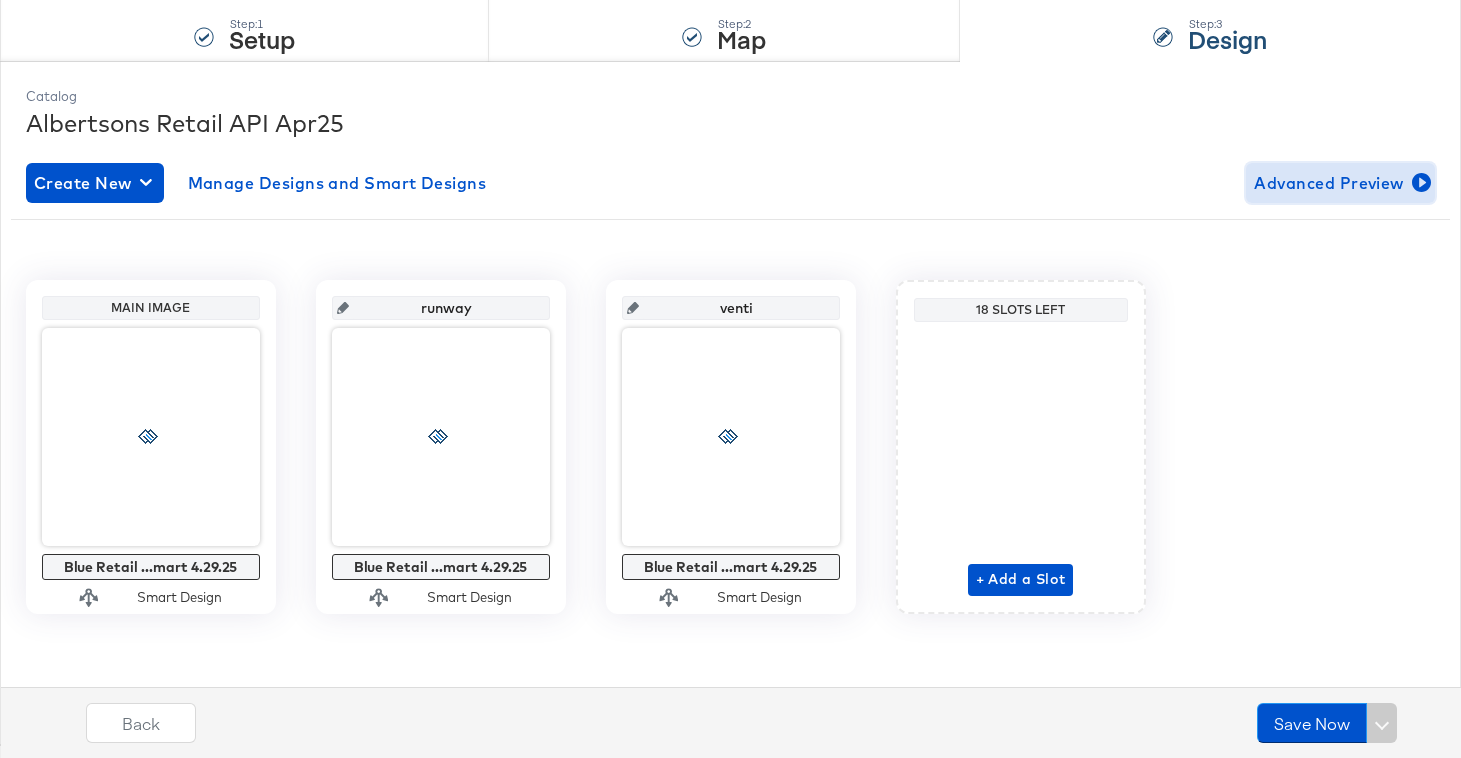 click on "Advanced Preview" at bounding box center [1340, 183] 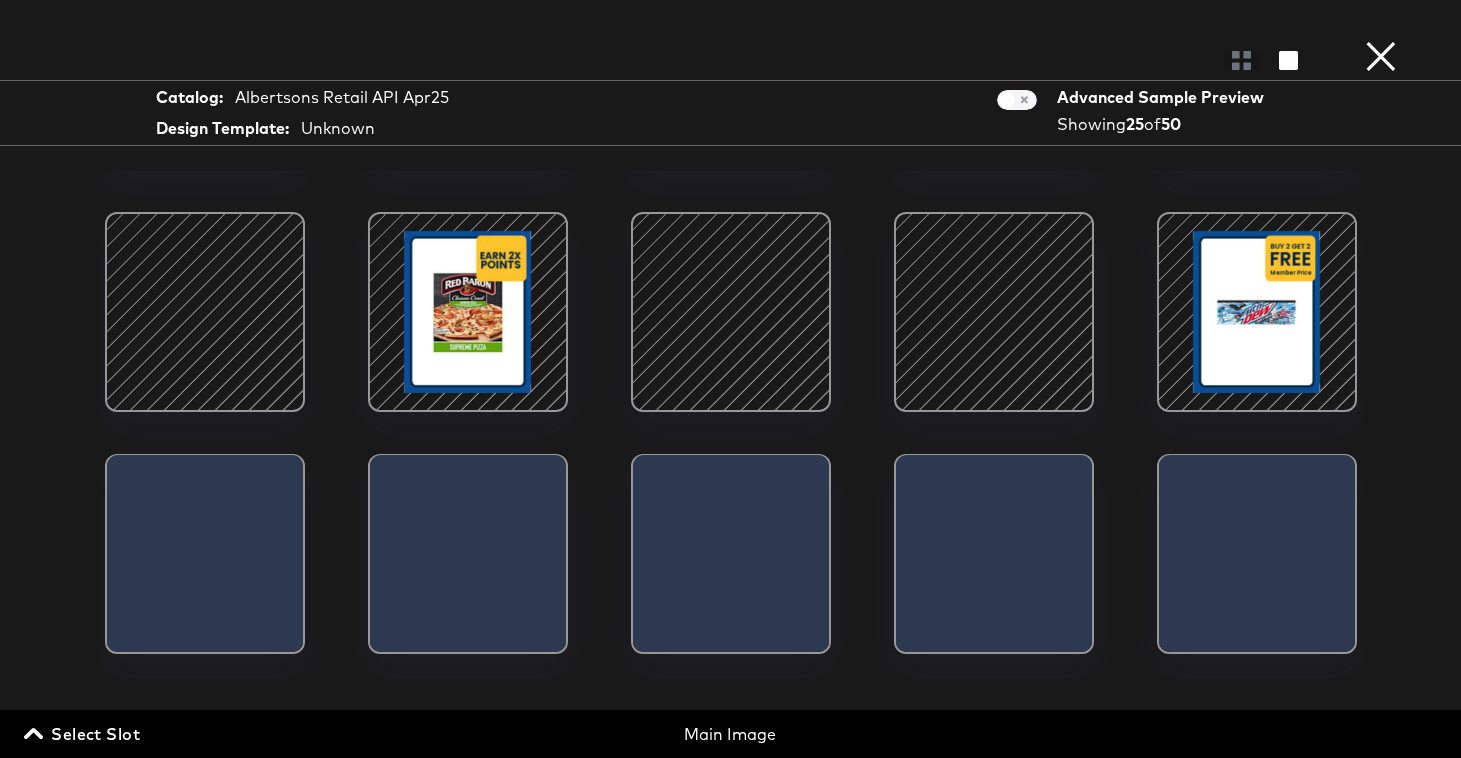scroll, scrollTop: 742, scrollLeft: 0, axis: vertical 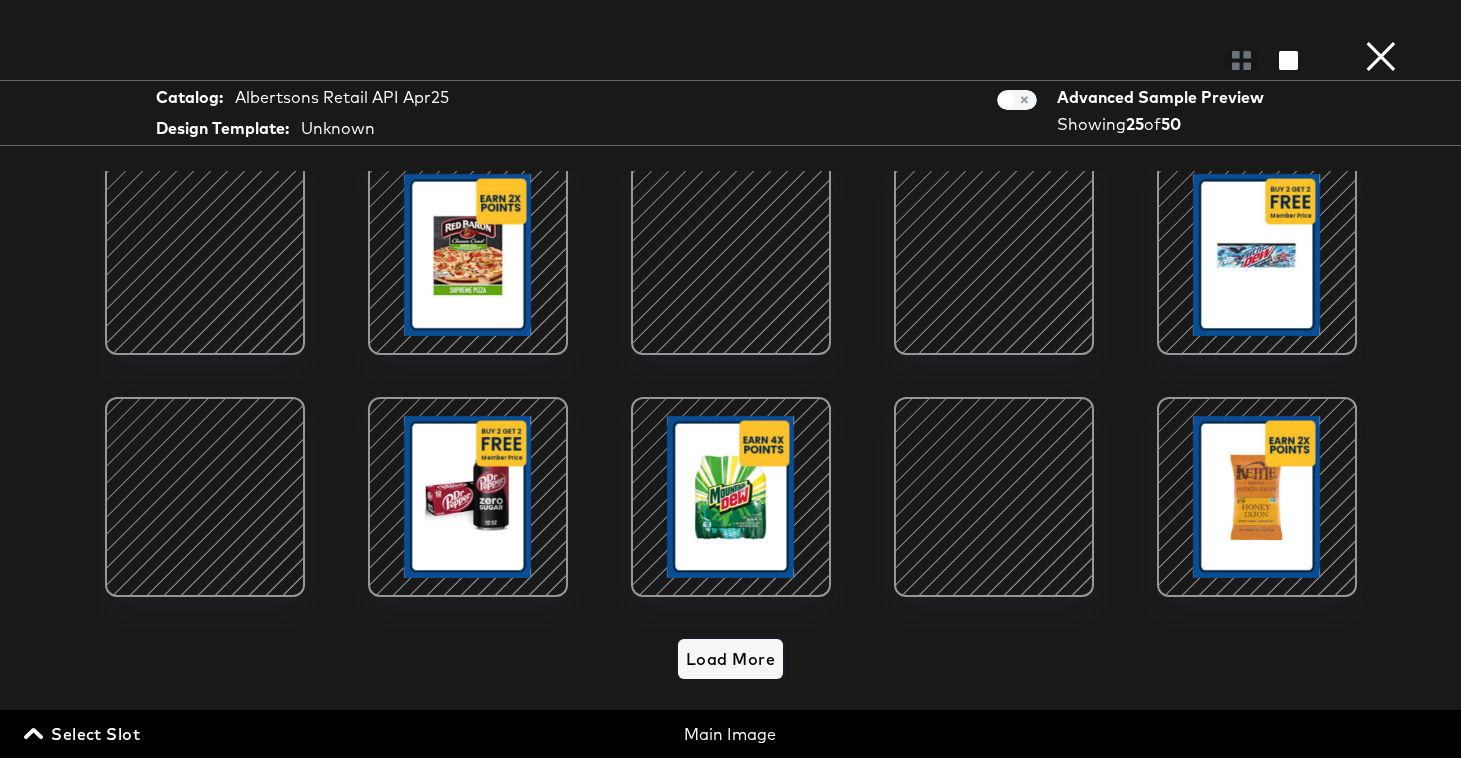 click on "Load More" at bounding box center [730, 659] 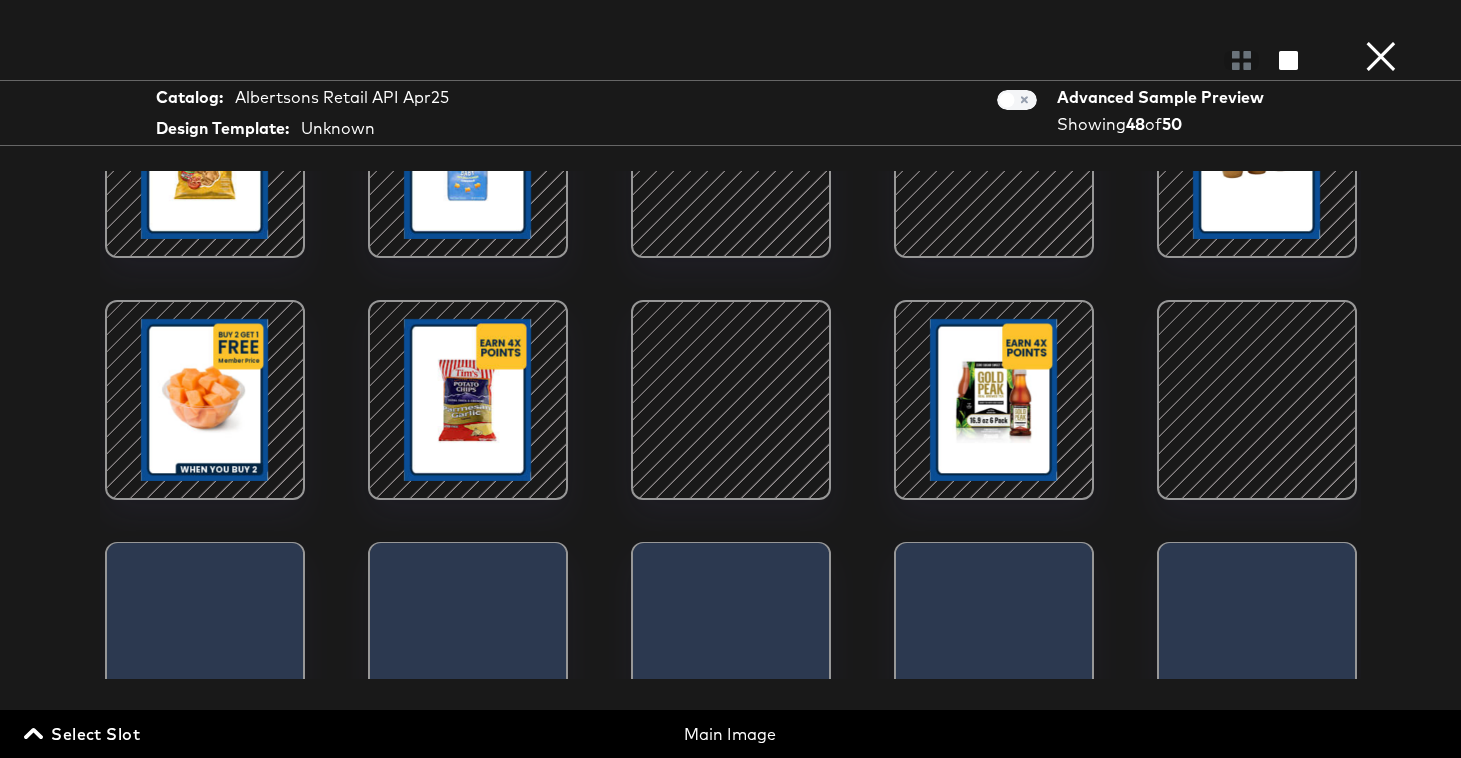 scroll, scrollTop: 1952, scrollLeft: 0, axis: vertical 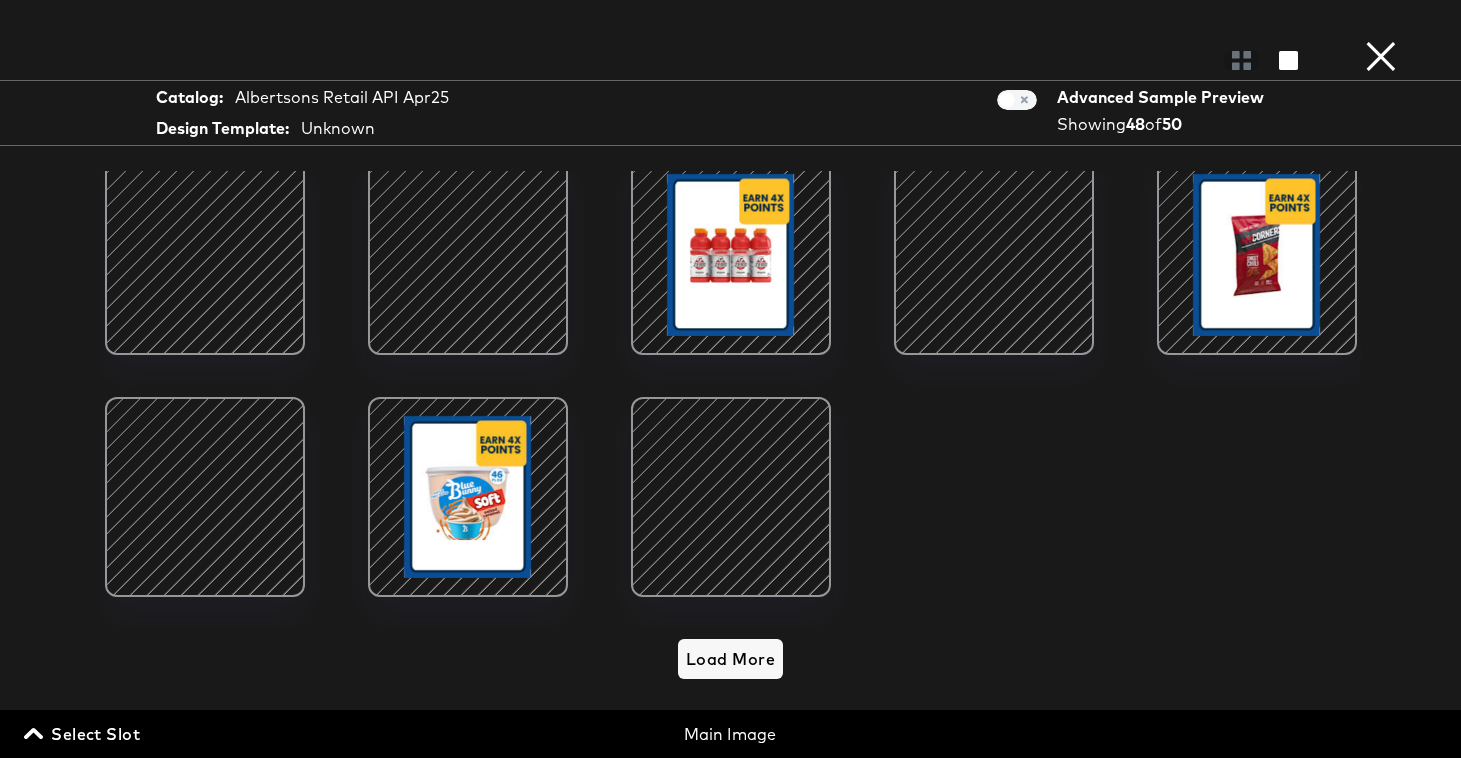 click on "×" at bounding box center [1381, 20] 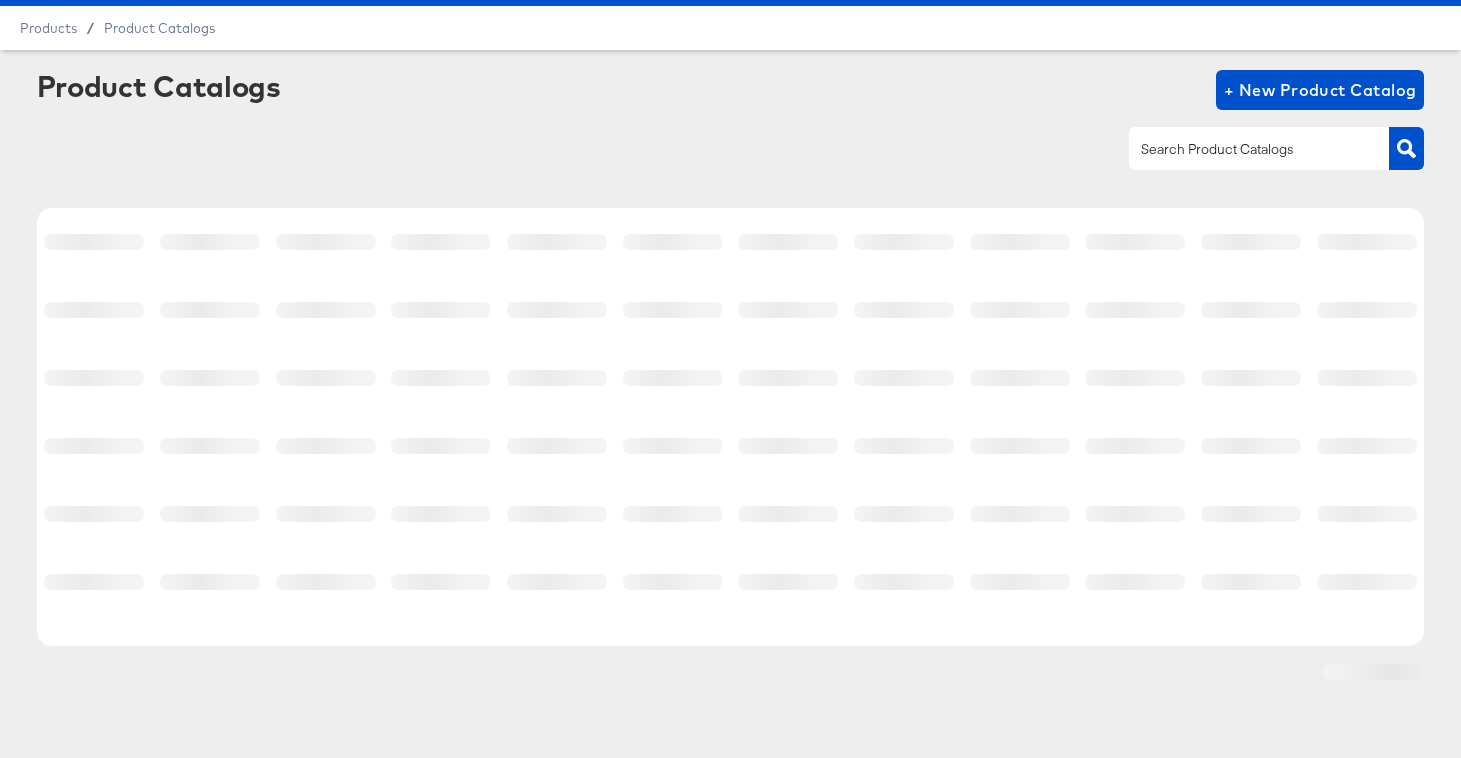 scroll, scrollTop: 50, scrollLeft: 0, axis: vertical 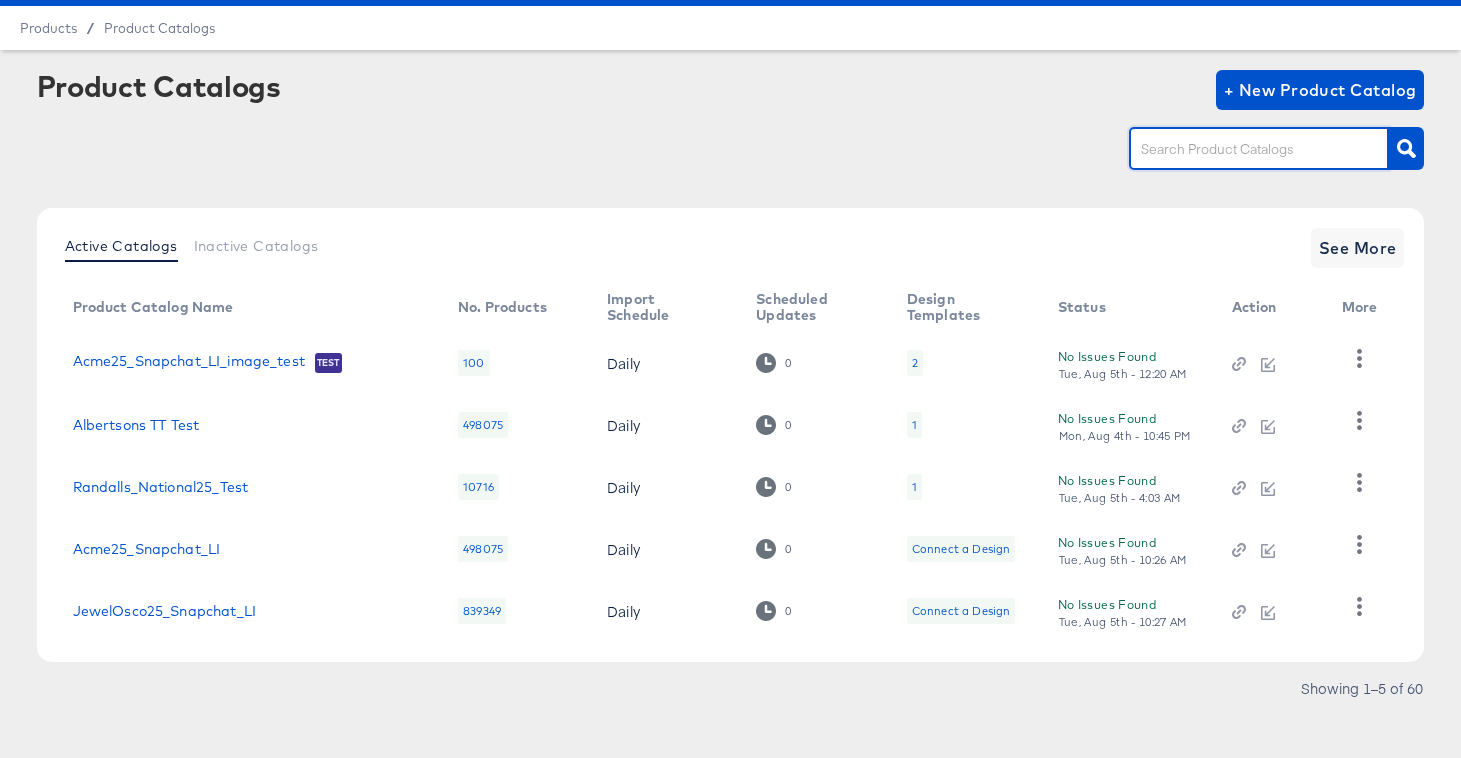 click at bounding box center (1243, 149) 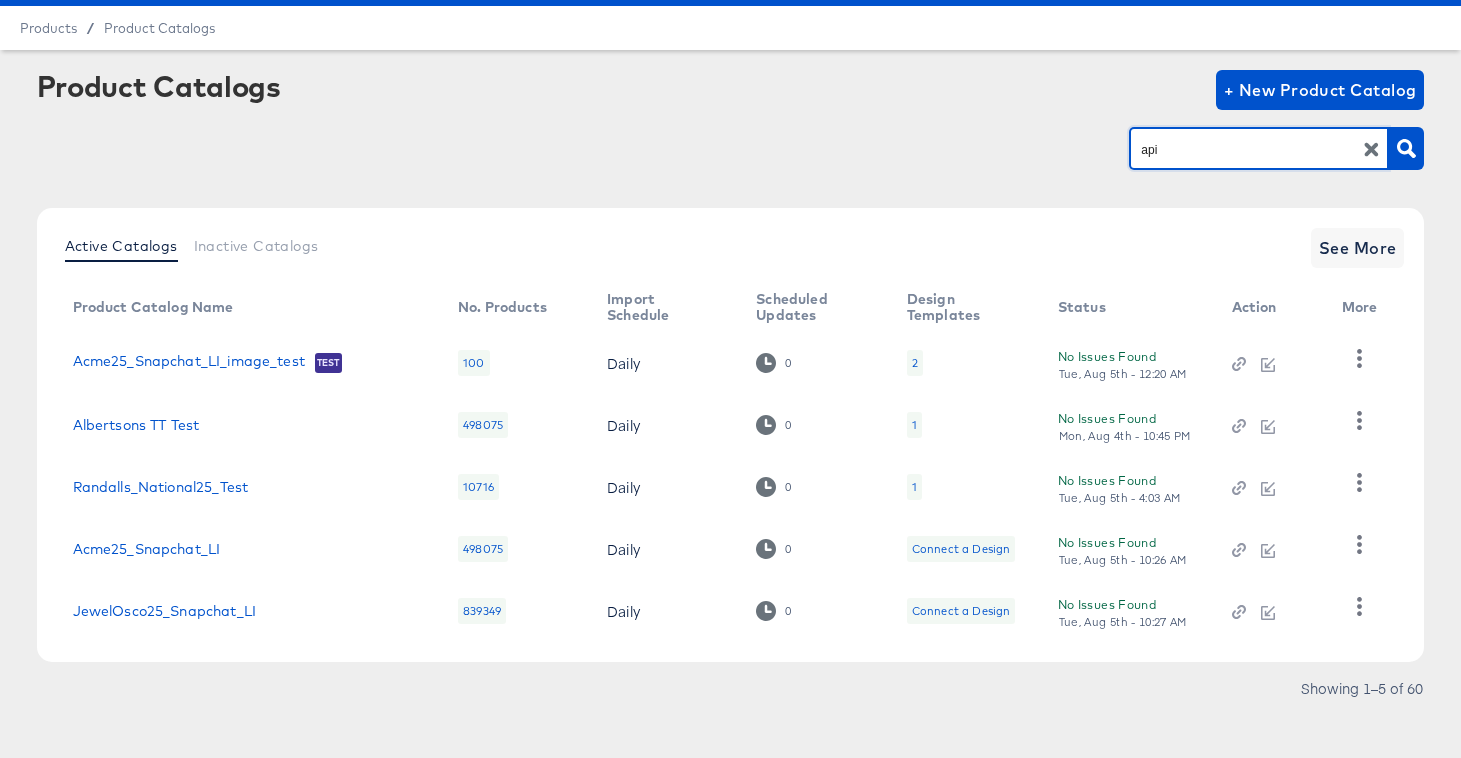 type on "api" 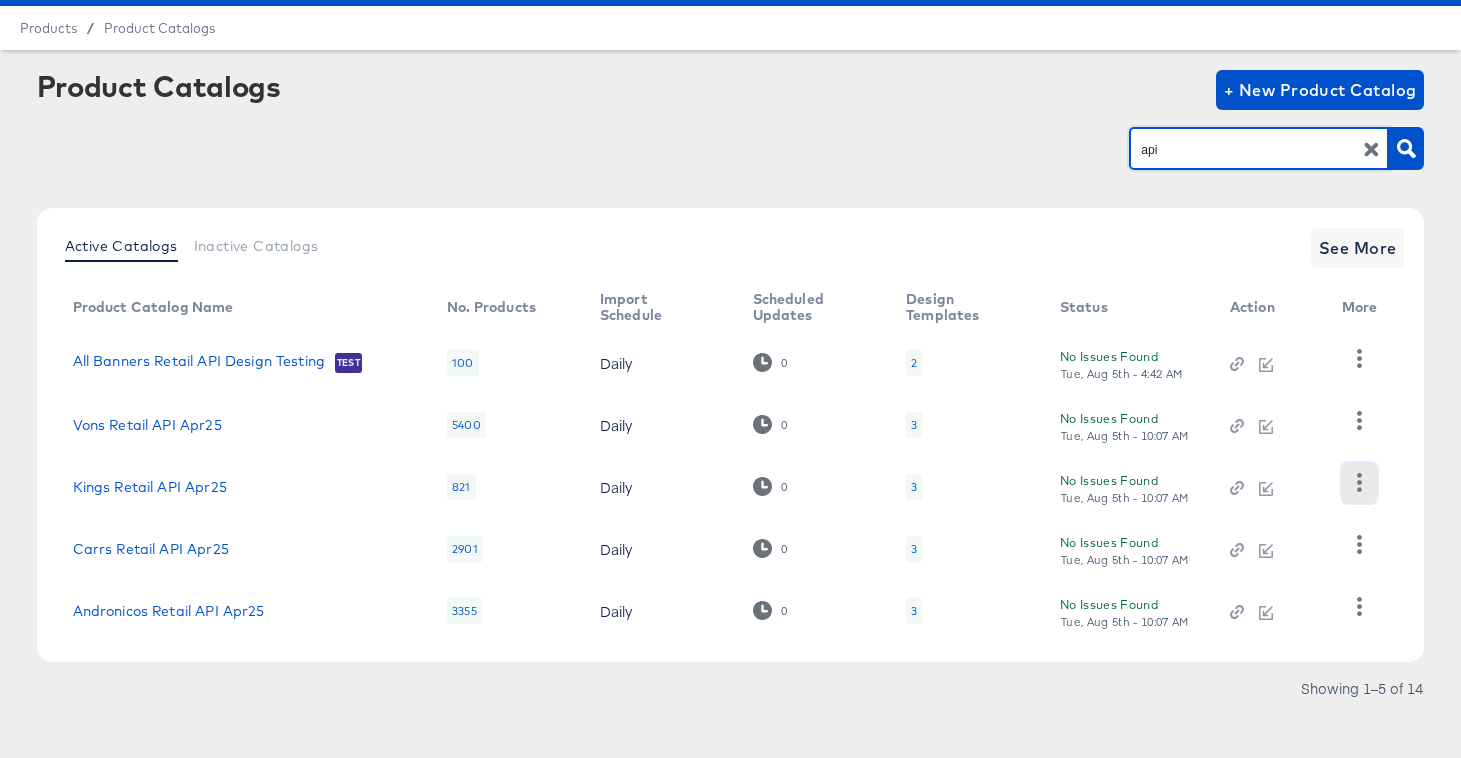 click 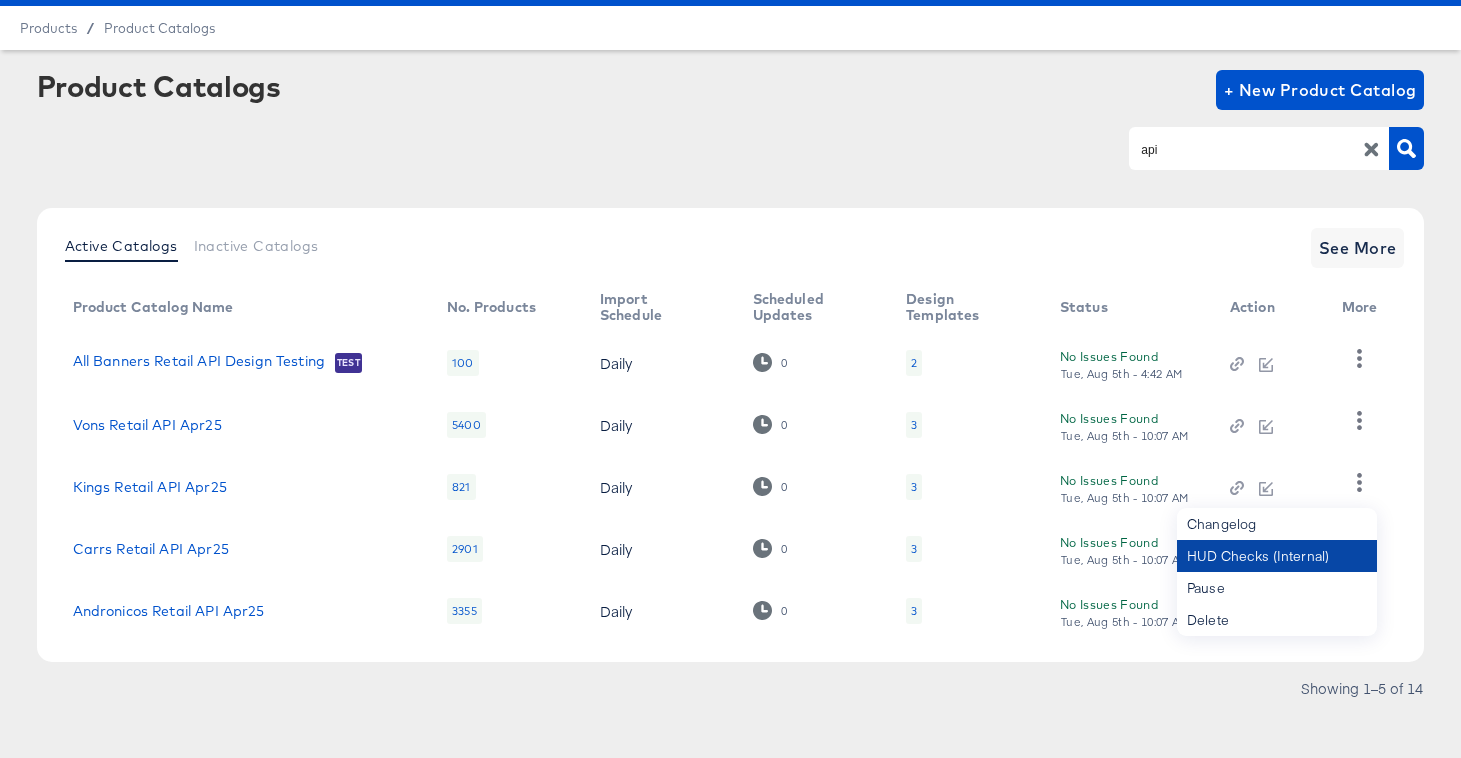 click on "HUD Checks (Internal)" at bounding box center (1277, 556) 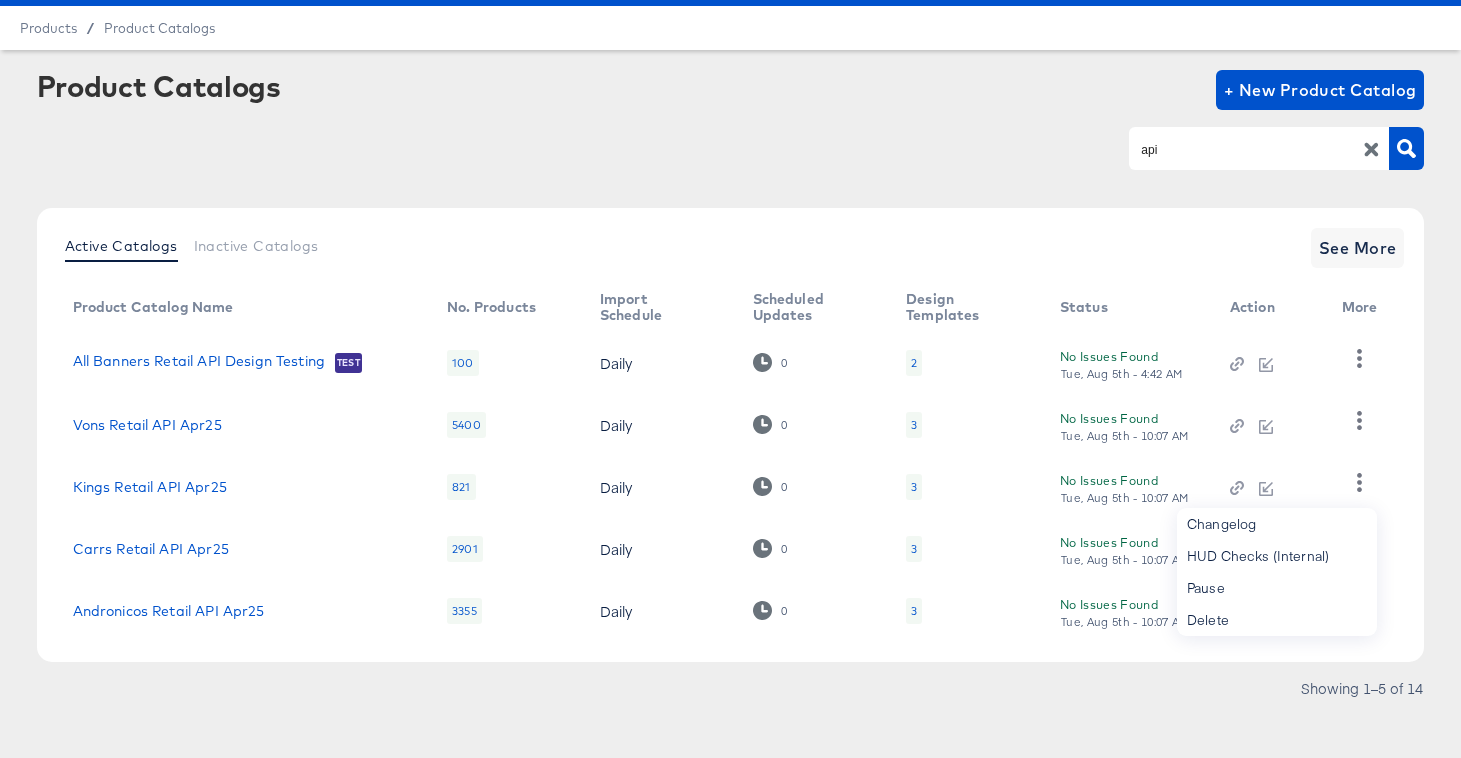 scroll, scrollTop: 0, scrollLeft: 0, axis: both 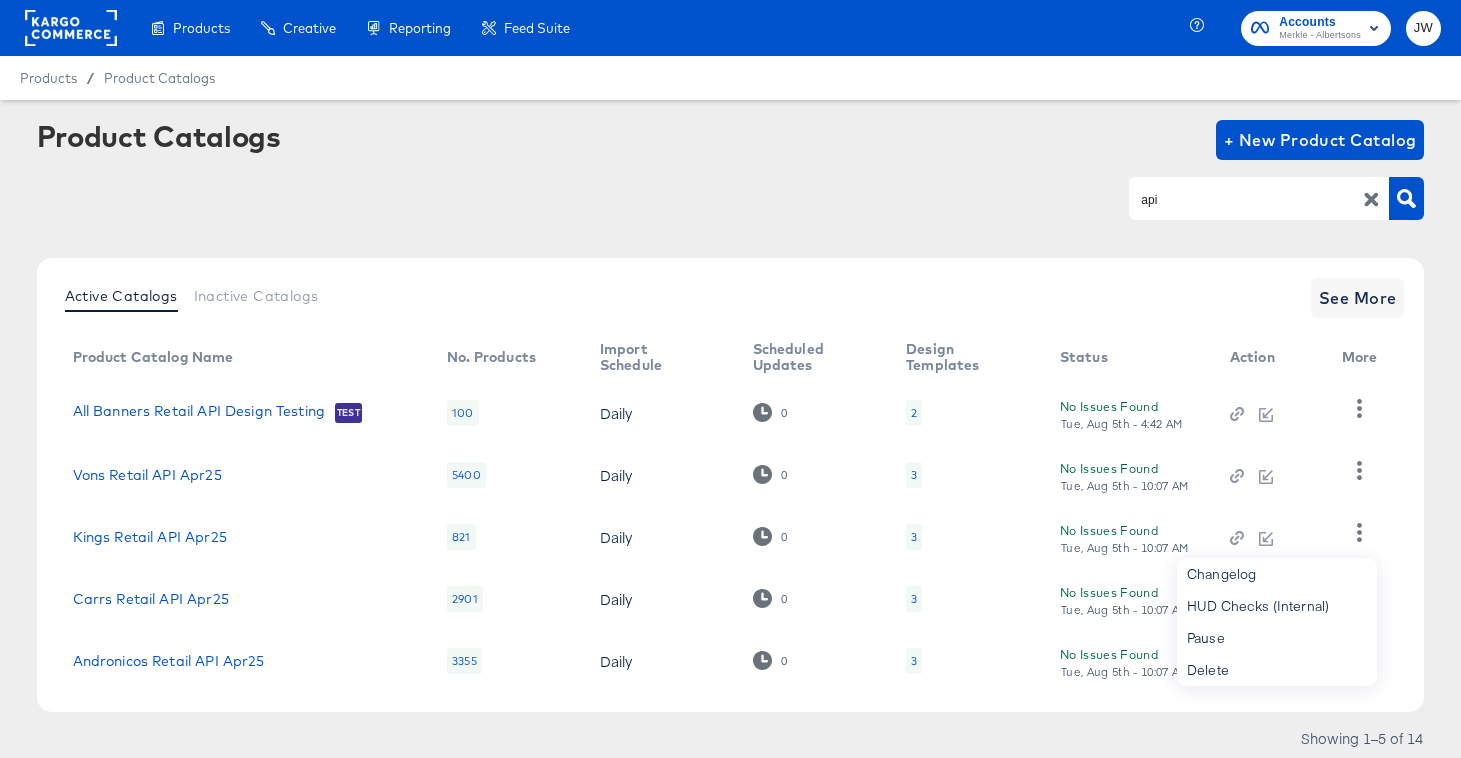 click at bounding box center (71, 28) 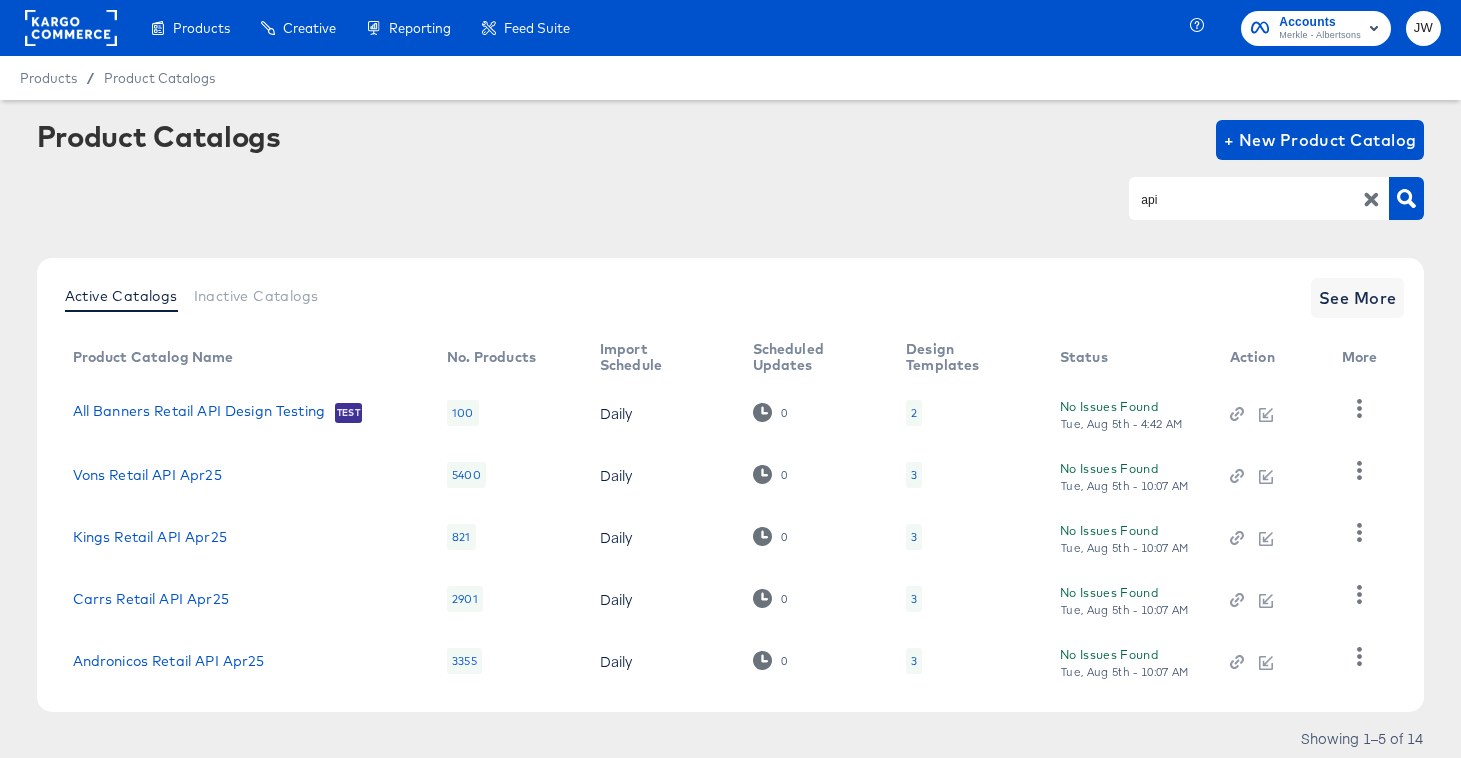click 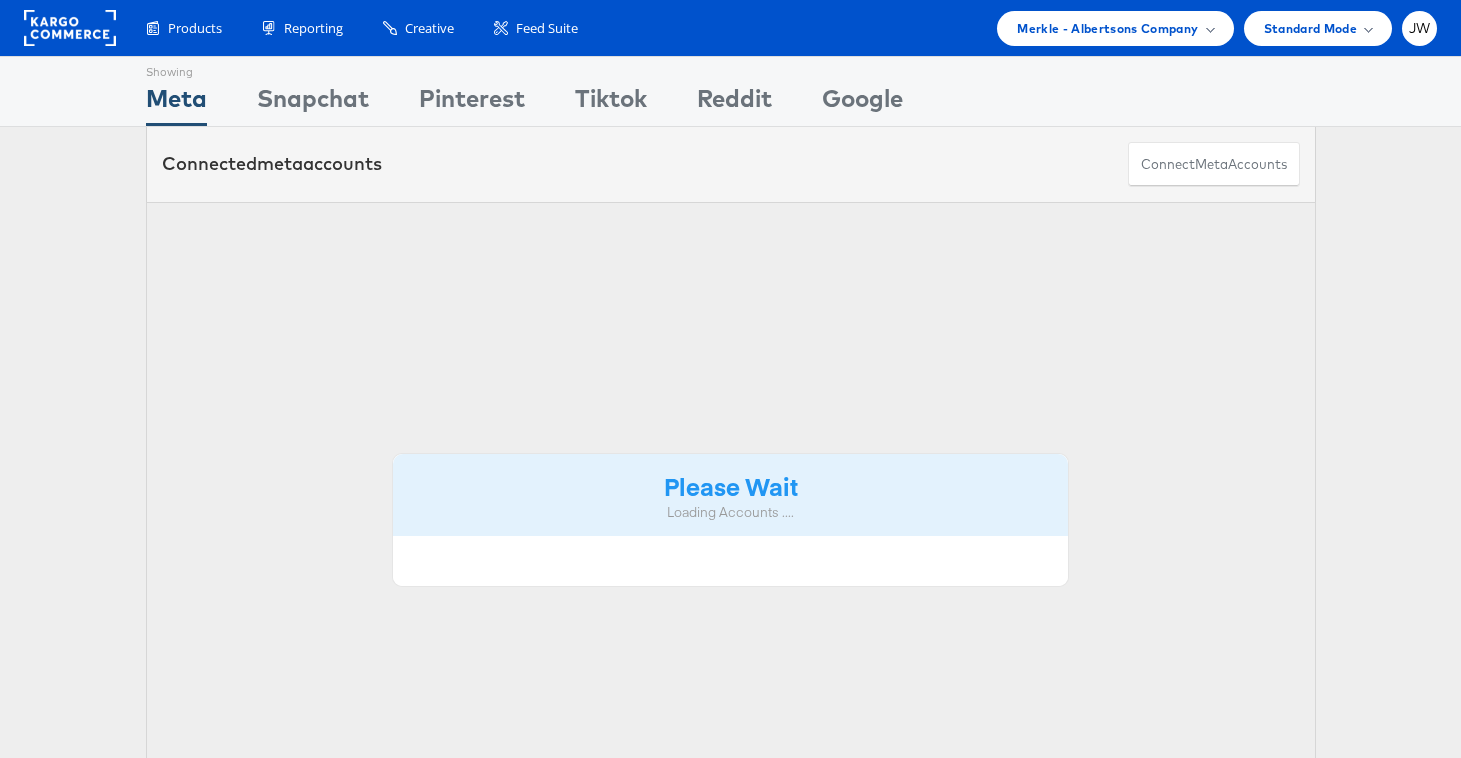 scroll, scrollTop: 0, scrollLeft: 0, axis: both 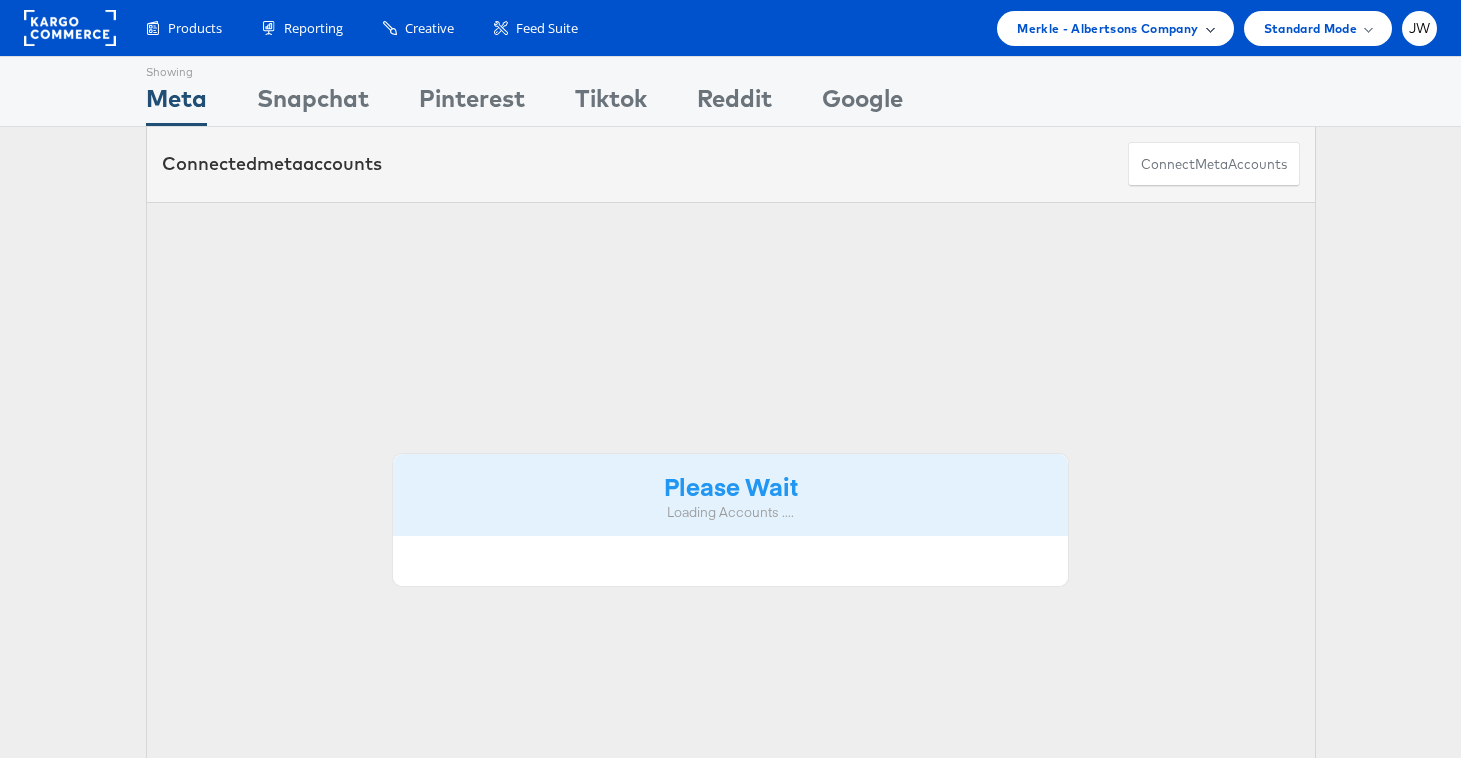 click on "Merkle - Albertsons Company" at bounding box center [1115, 28] 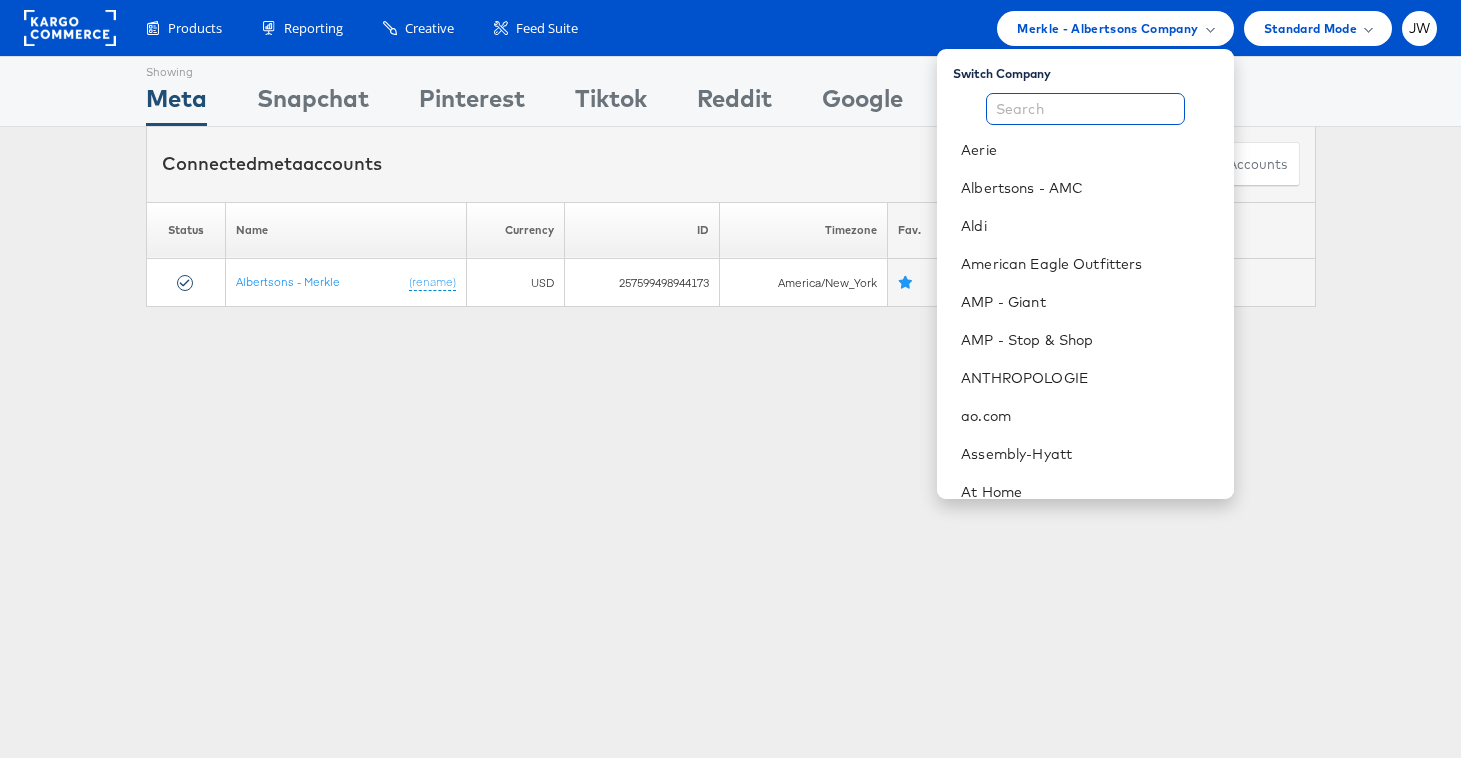 click at bounding box center (1085, 109) 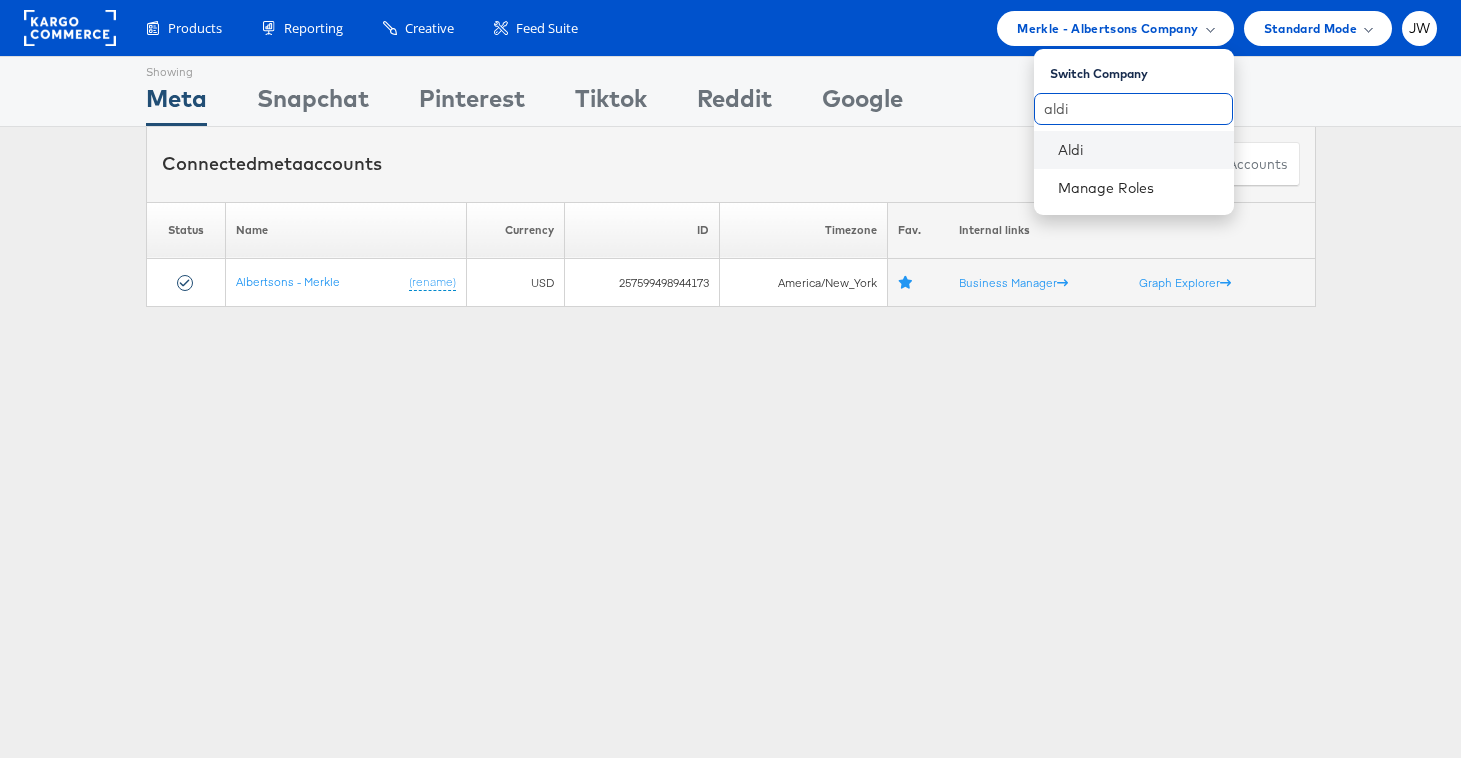 type on "aldi" 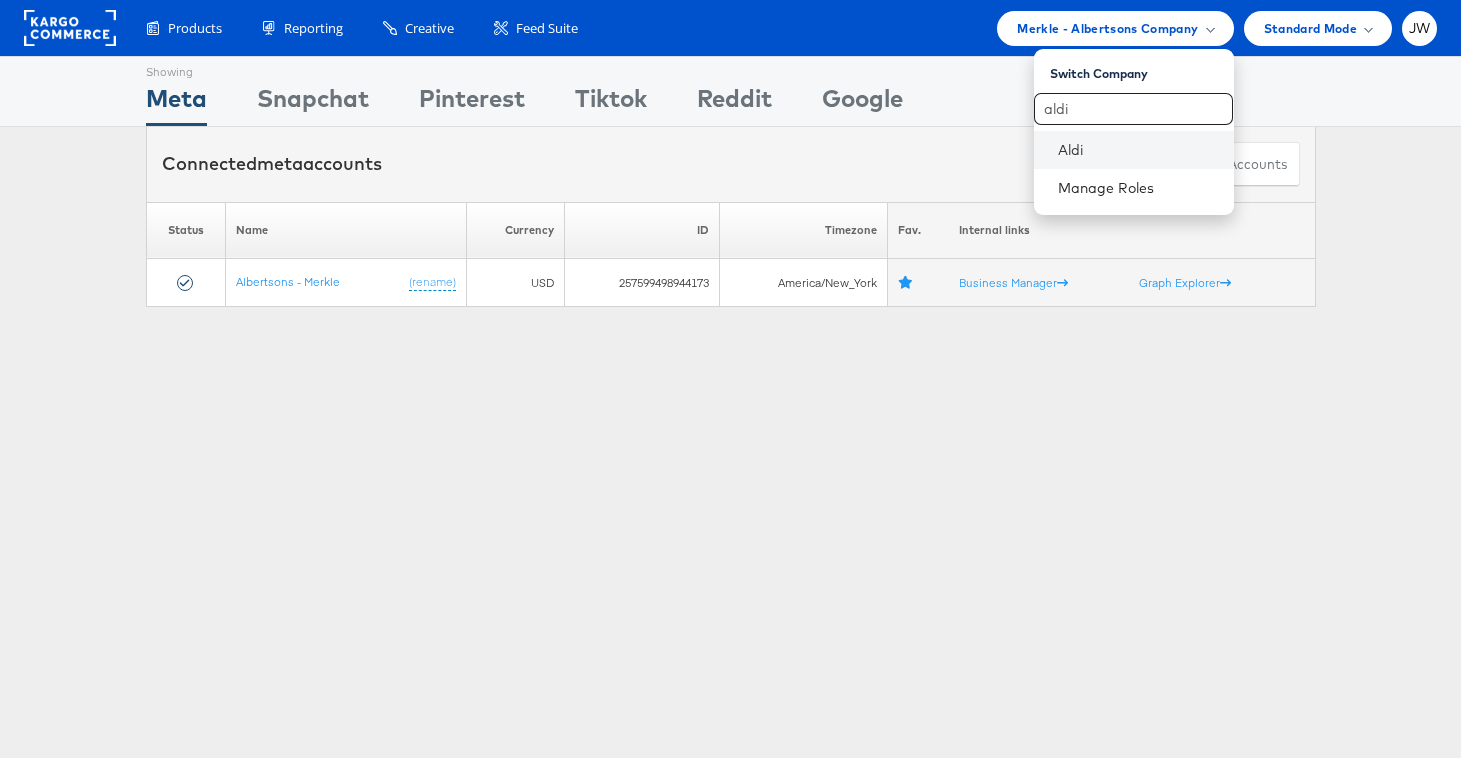 click on "Aldi" at bounding box center [1134, 150] 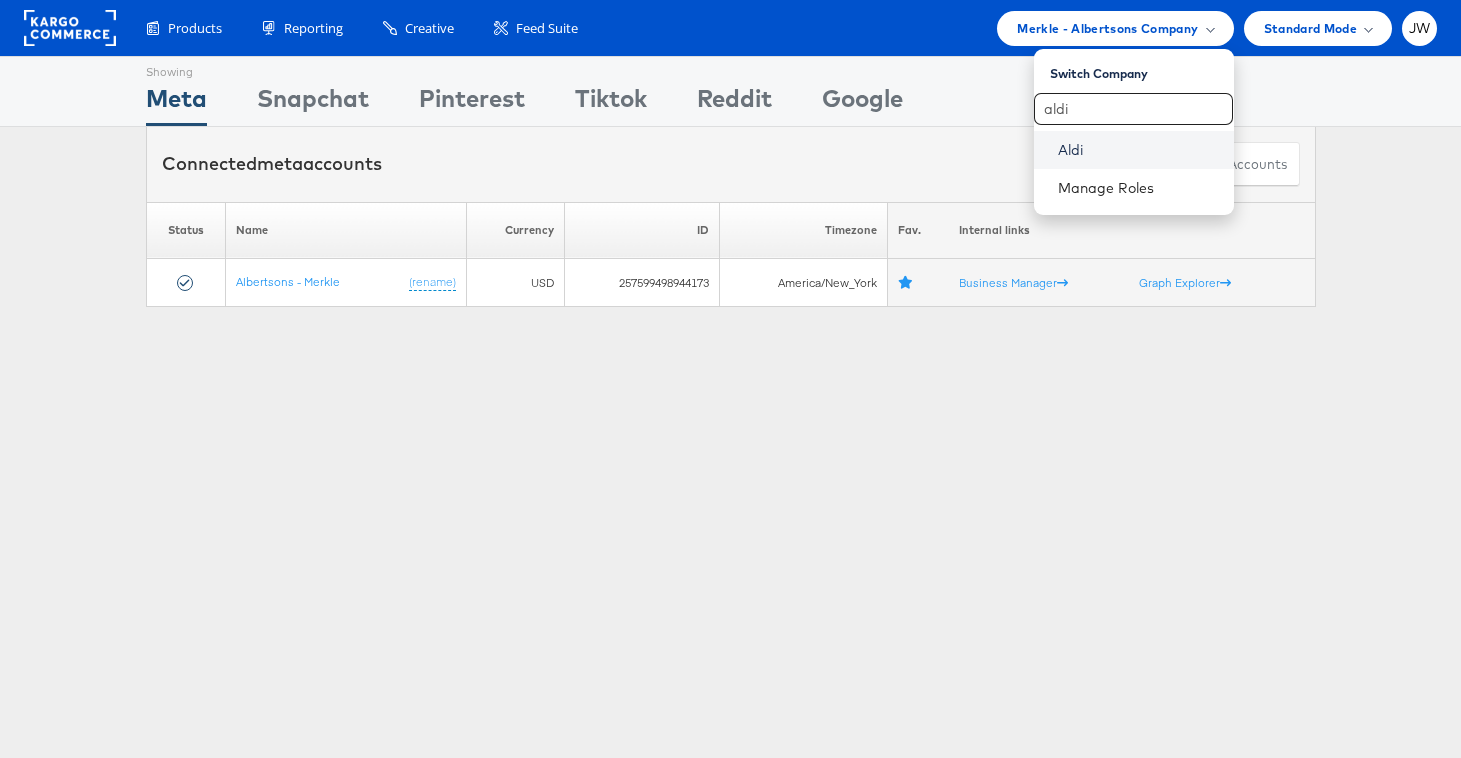 click on "Aldi" at bounding box center (1138, 150) 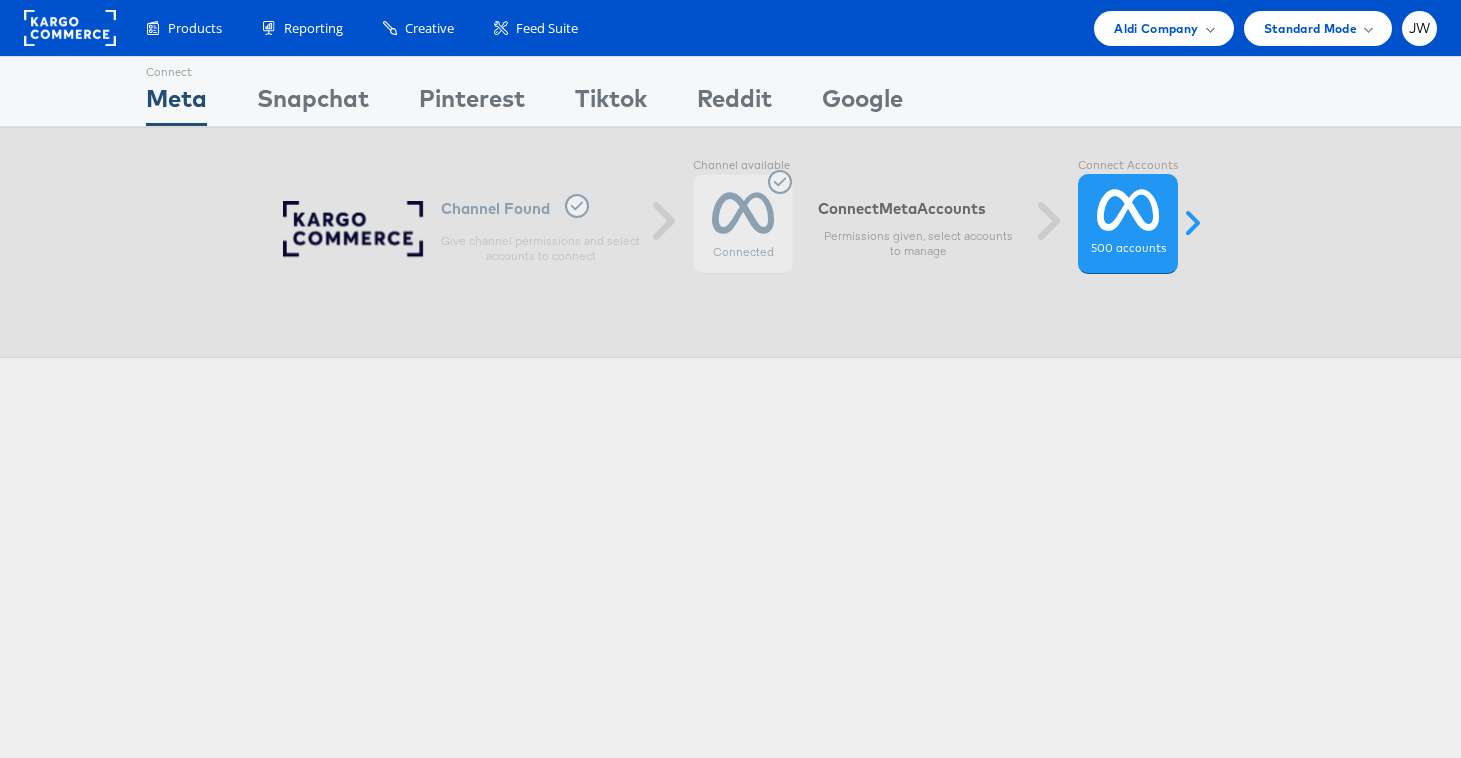 scroll, scrollTop: 0, scrollLeft: 0, axis: both 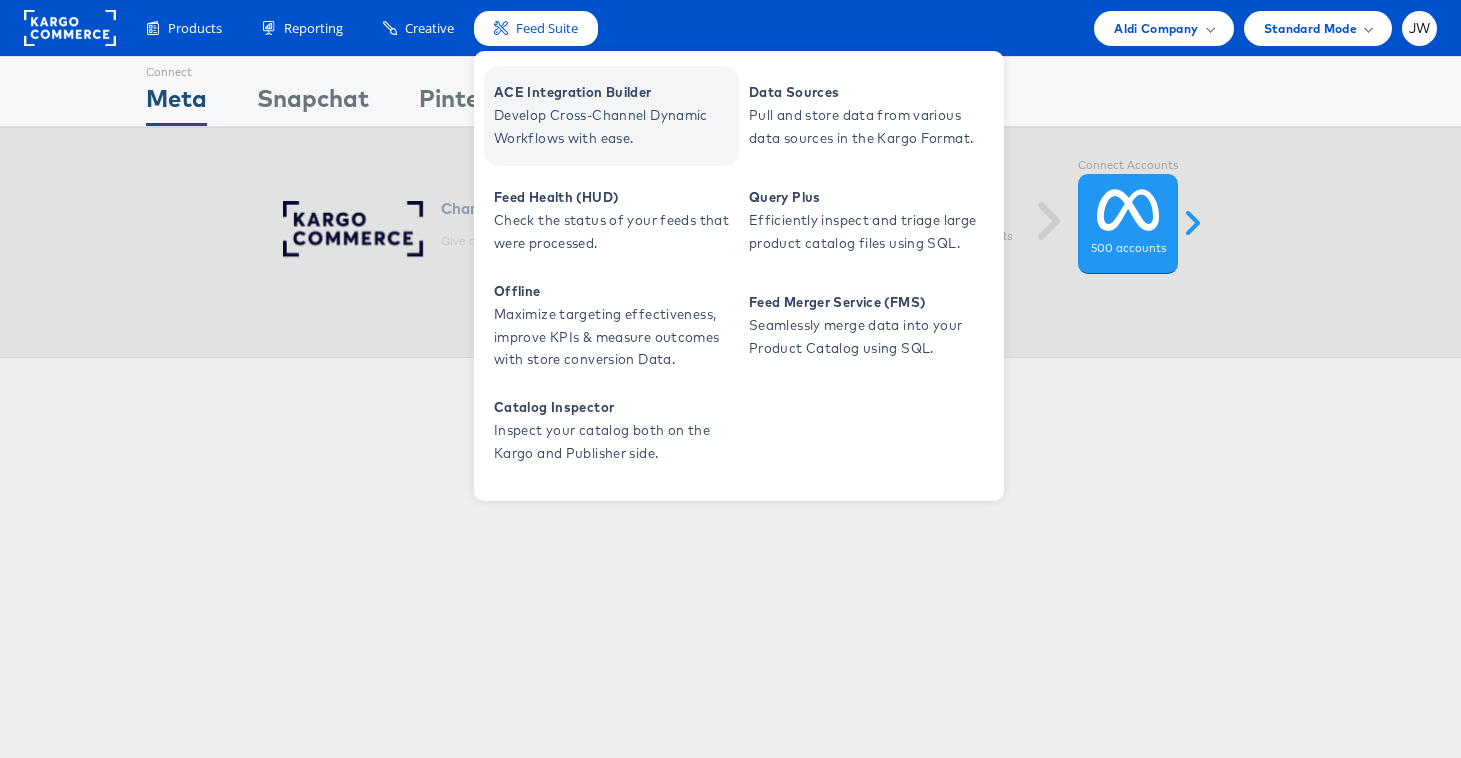 click on "ACE Integration Builder" at bounding box center [614, 92] 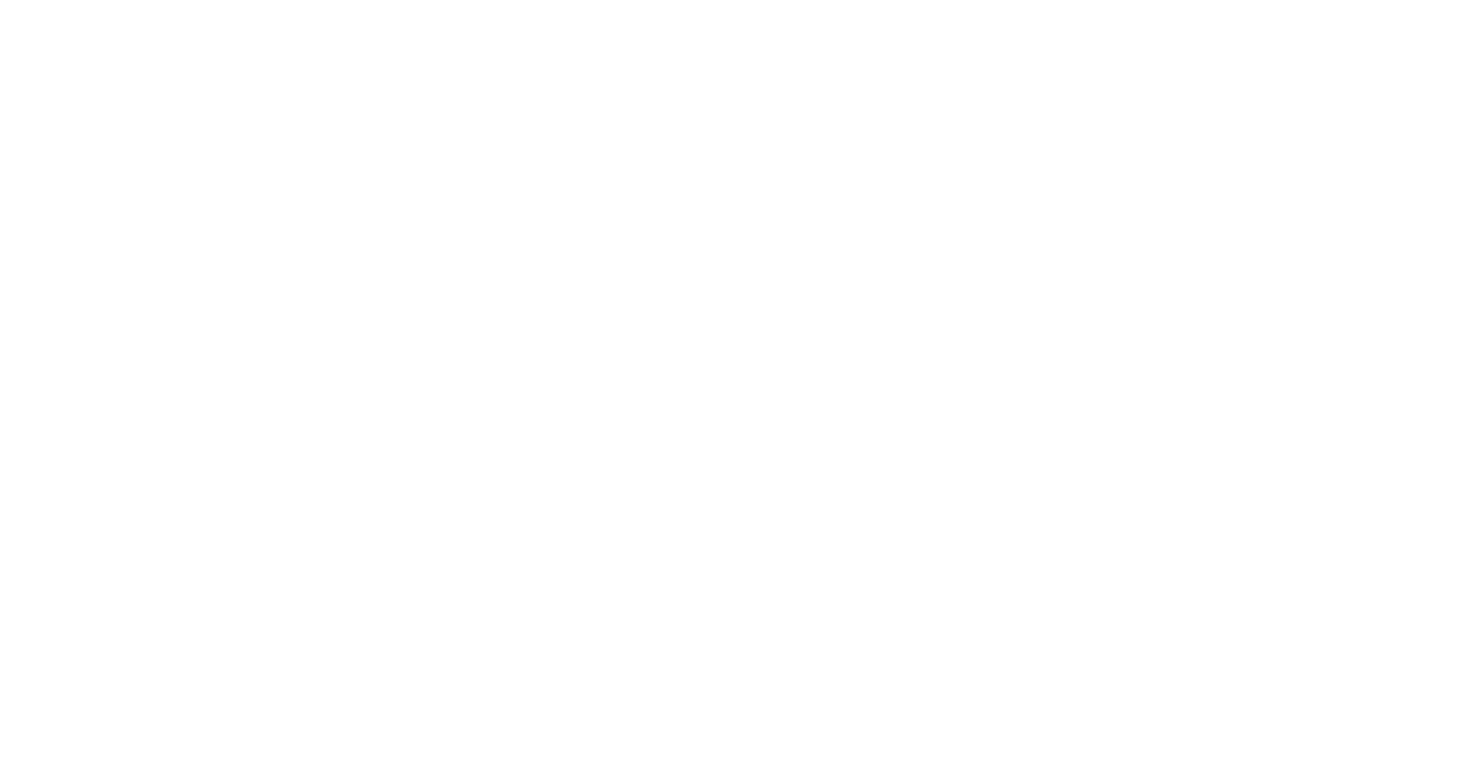 scroll, scrollTop: 0, scrollLeft: 0, axis: both 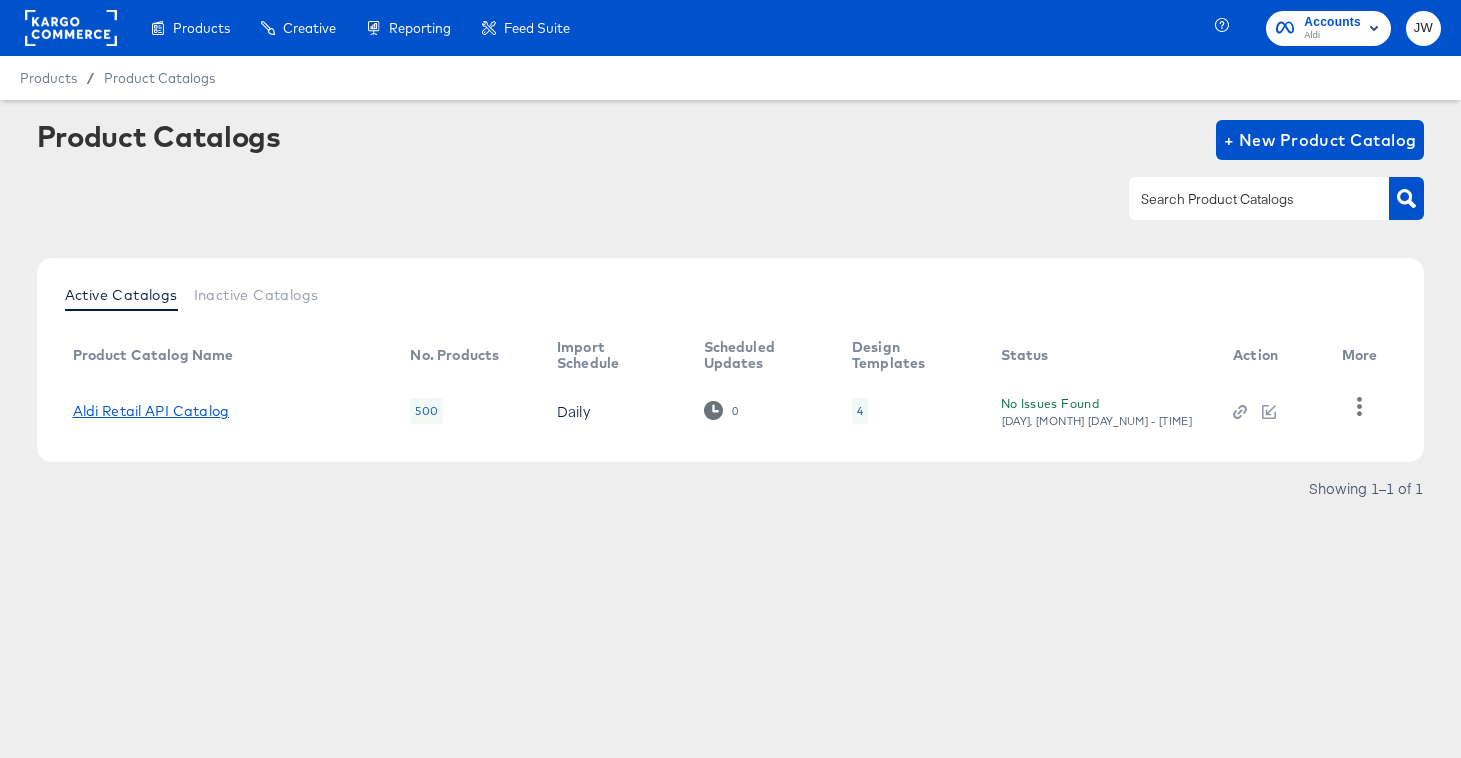 click on "Aldi Retail API Catalog" at bounding box center [151, 411] 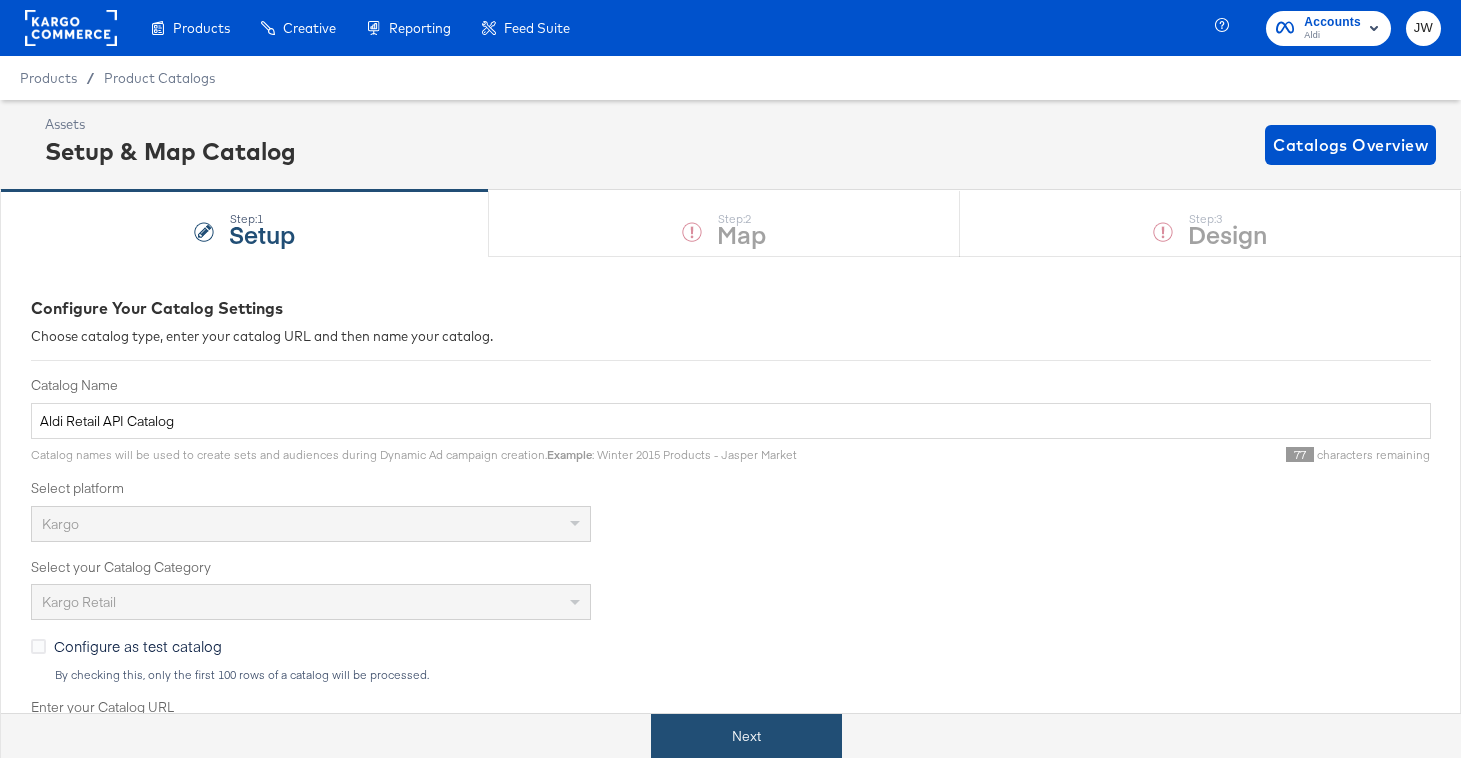 click on "Next" at bounding box center (746, 736) 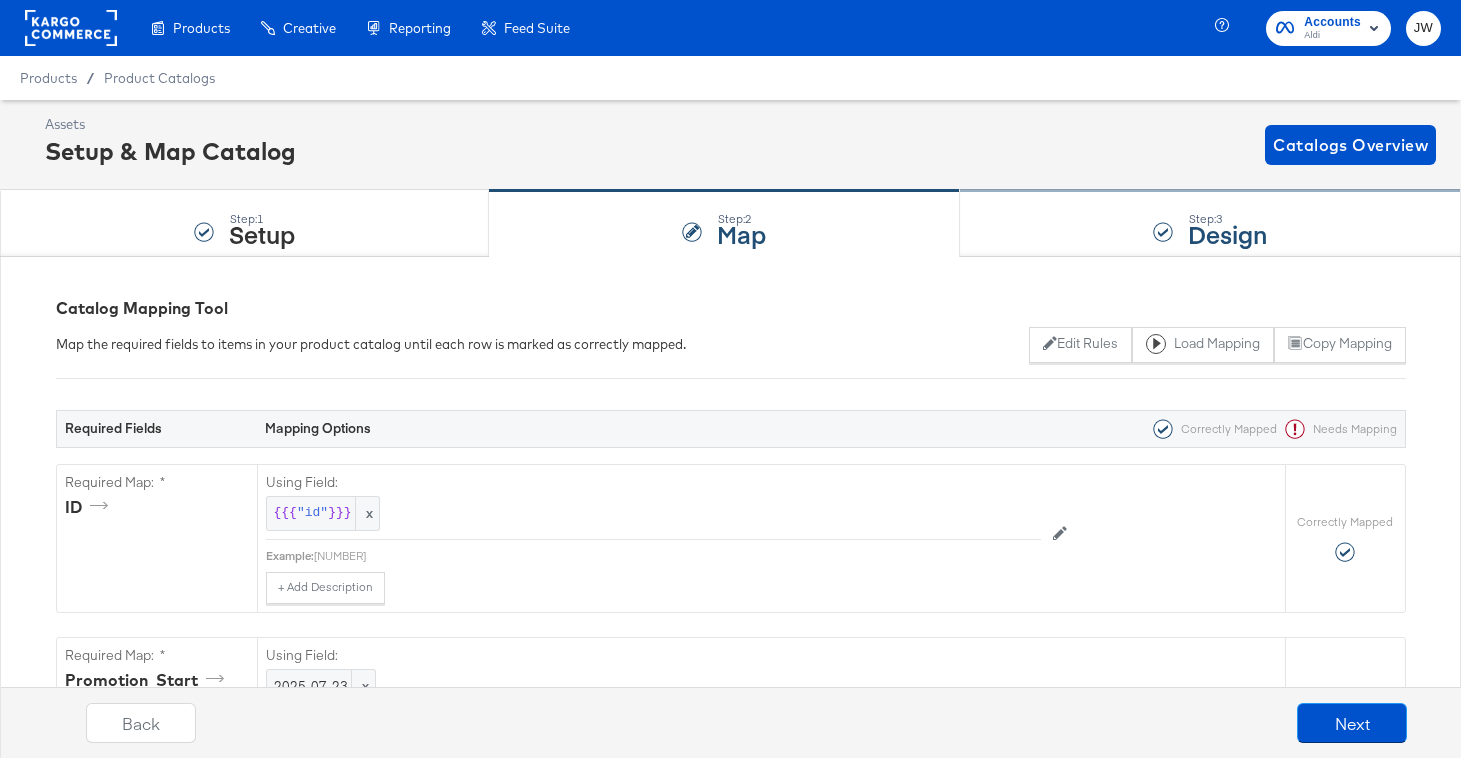 click on "Step:  3   Design" at bounding box center [1210, 224] 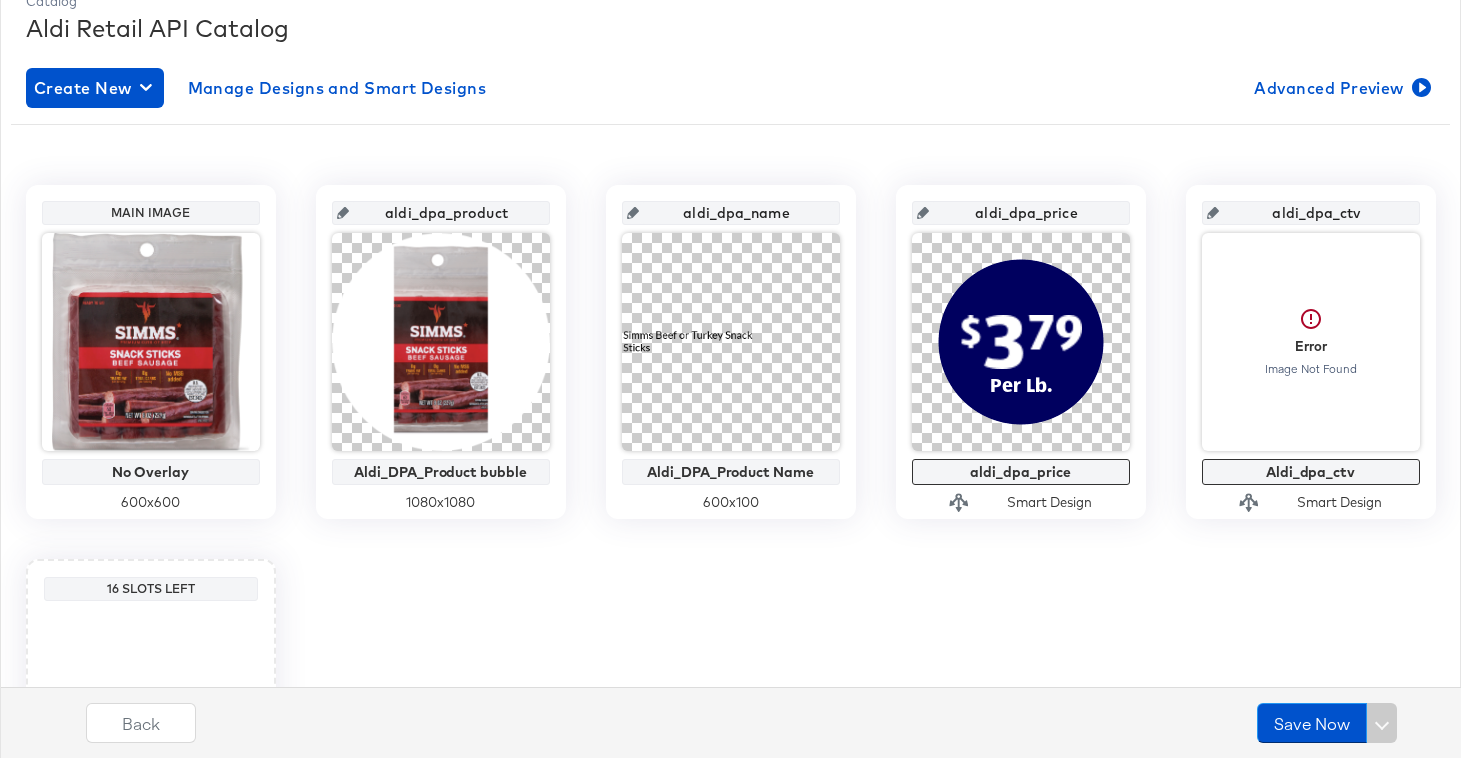 scroll, scrollTop: 72, scrollLeft: 0, axis: vertical 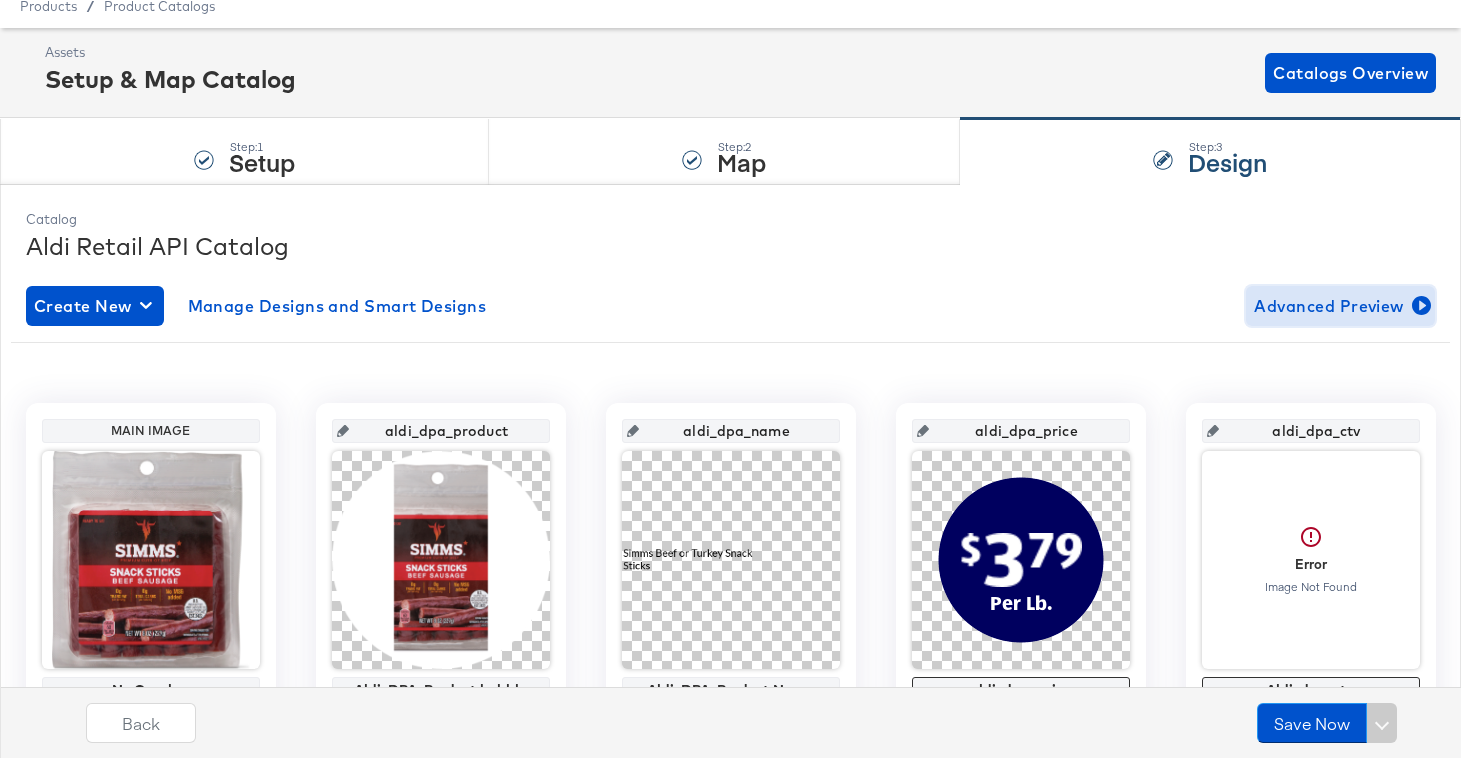 click on "Advanced Preview" at bounding box center (1340, 306) 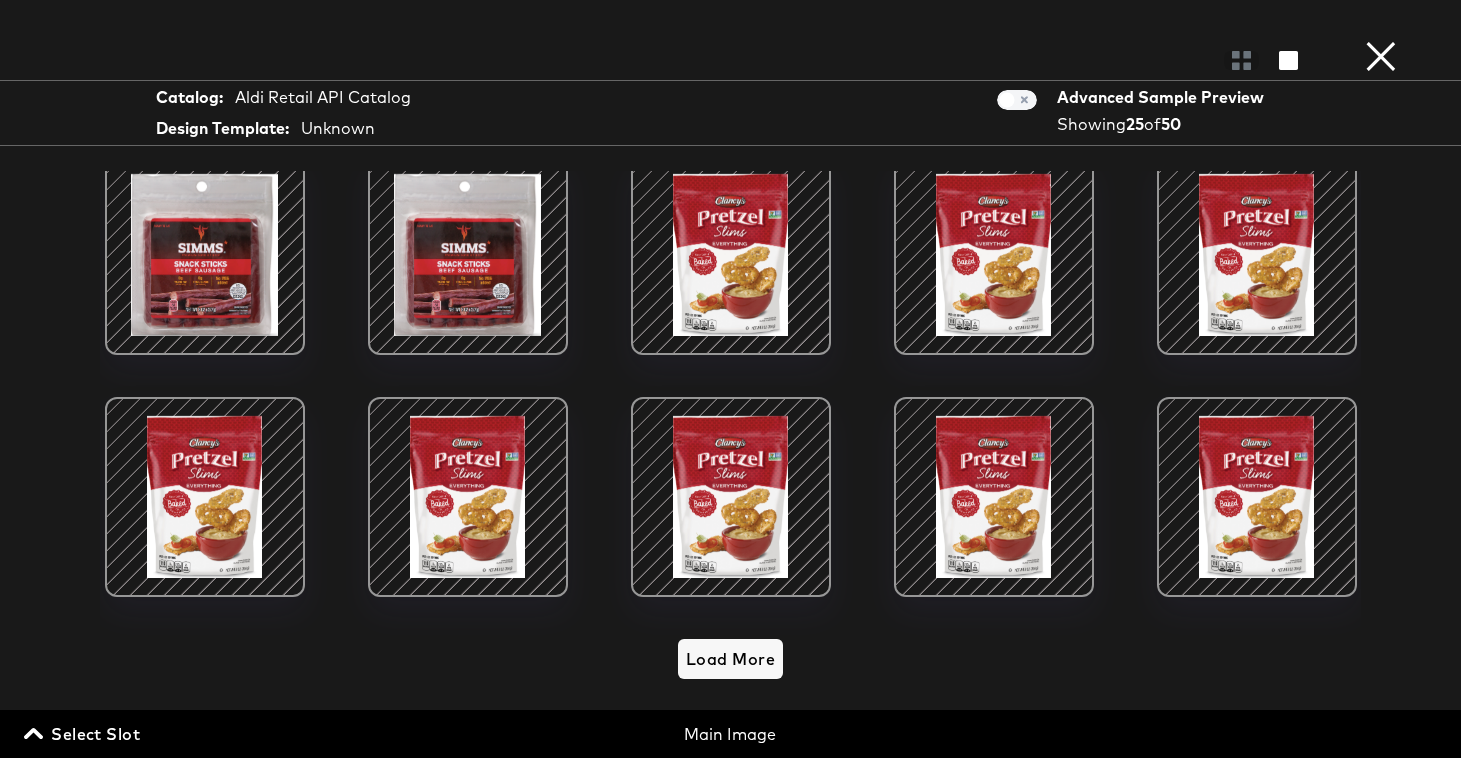scroll, scrollTop: 742, scrollLeft: 0, axis: vertical 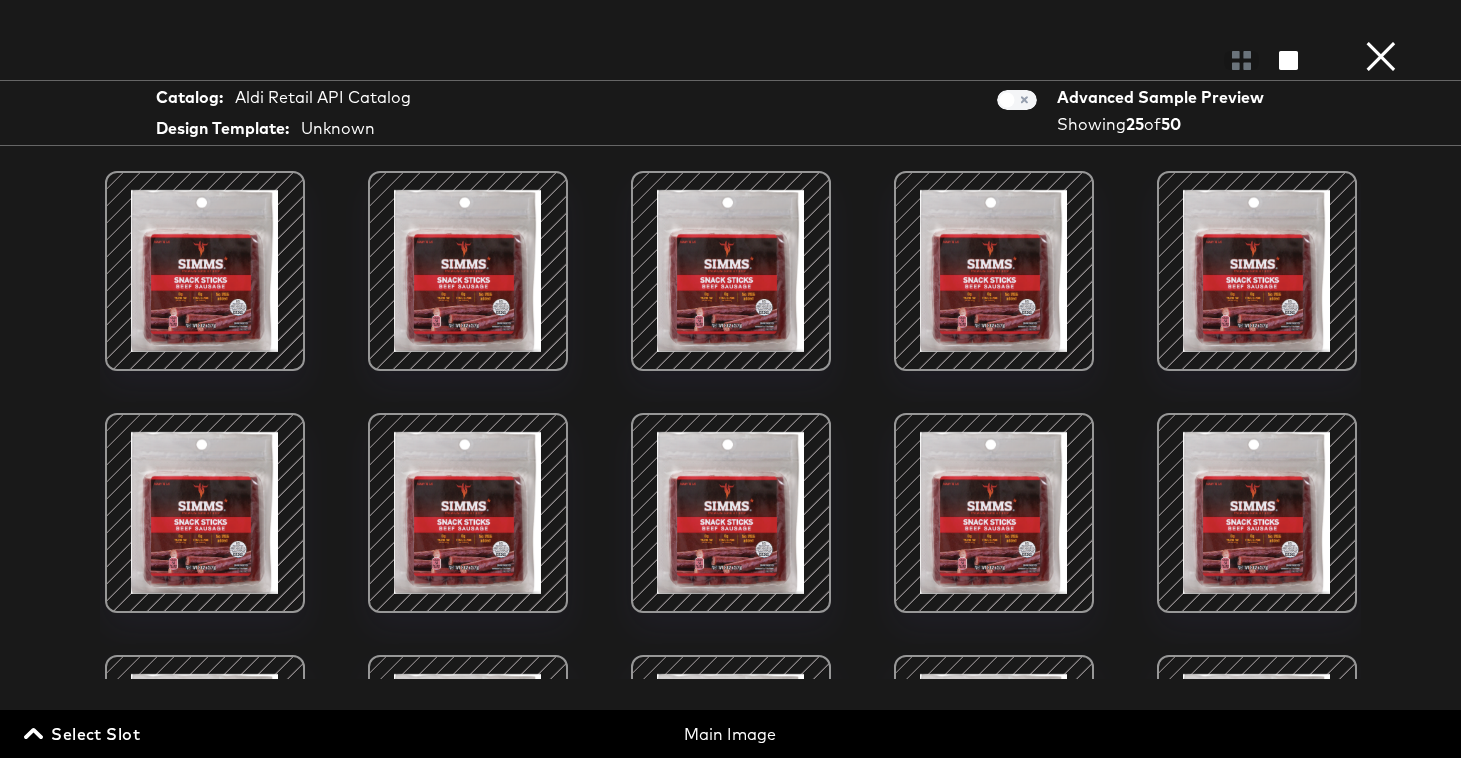 click on "×" at bounding box center [1381, 20] 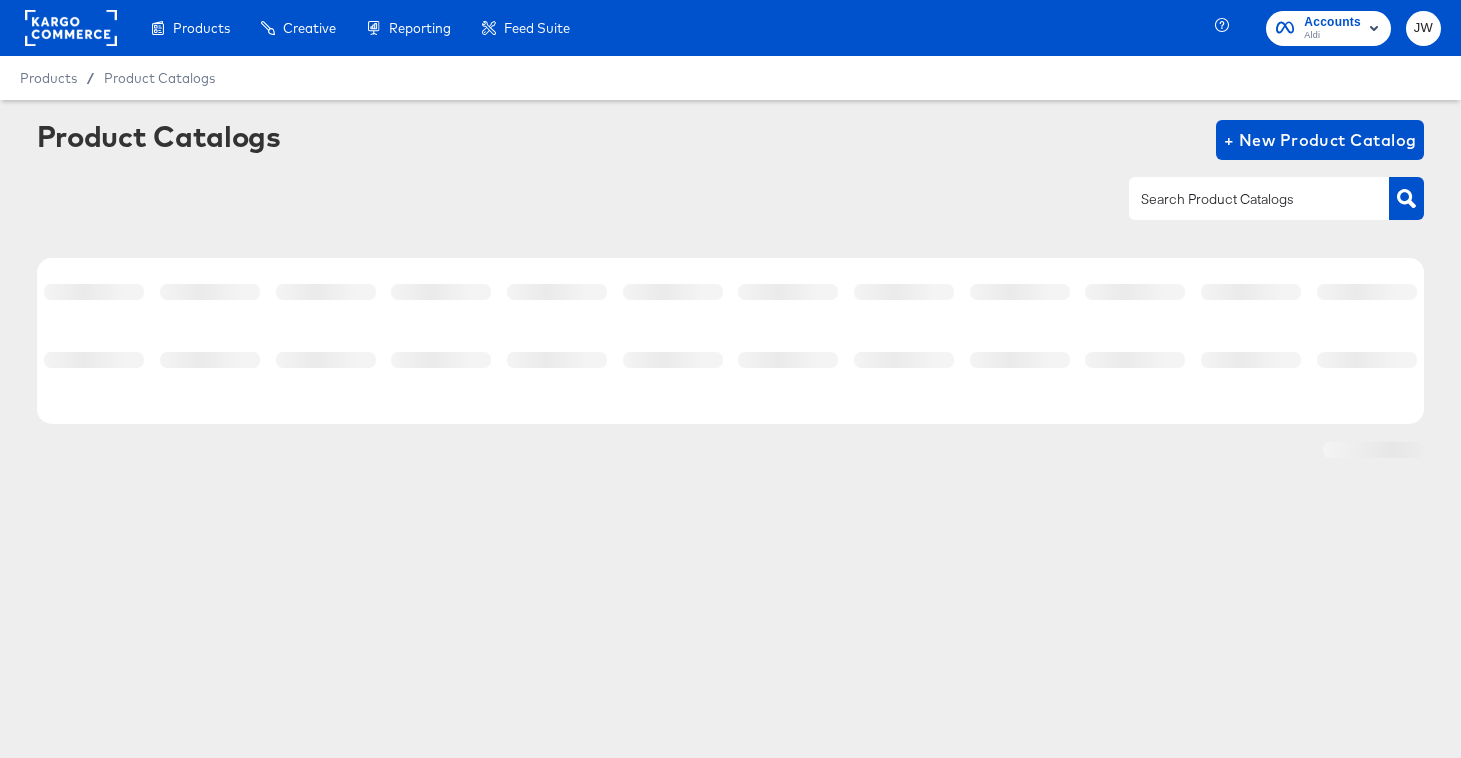 scroll, scrollTop: 0, scrollLeft: 0, axis: both 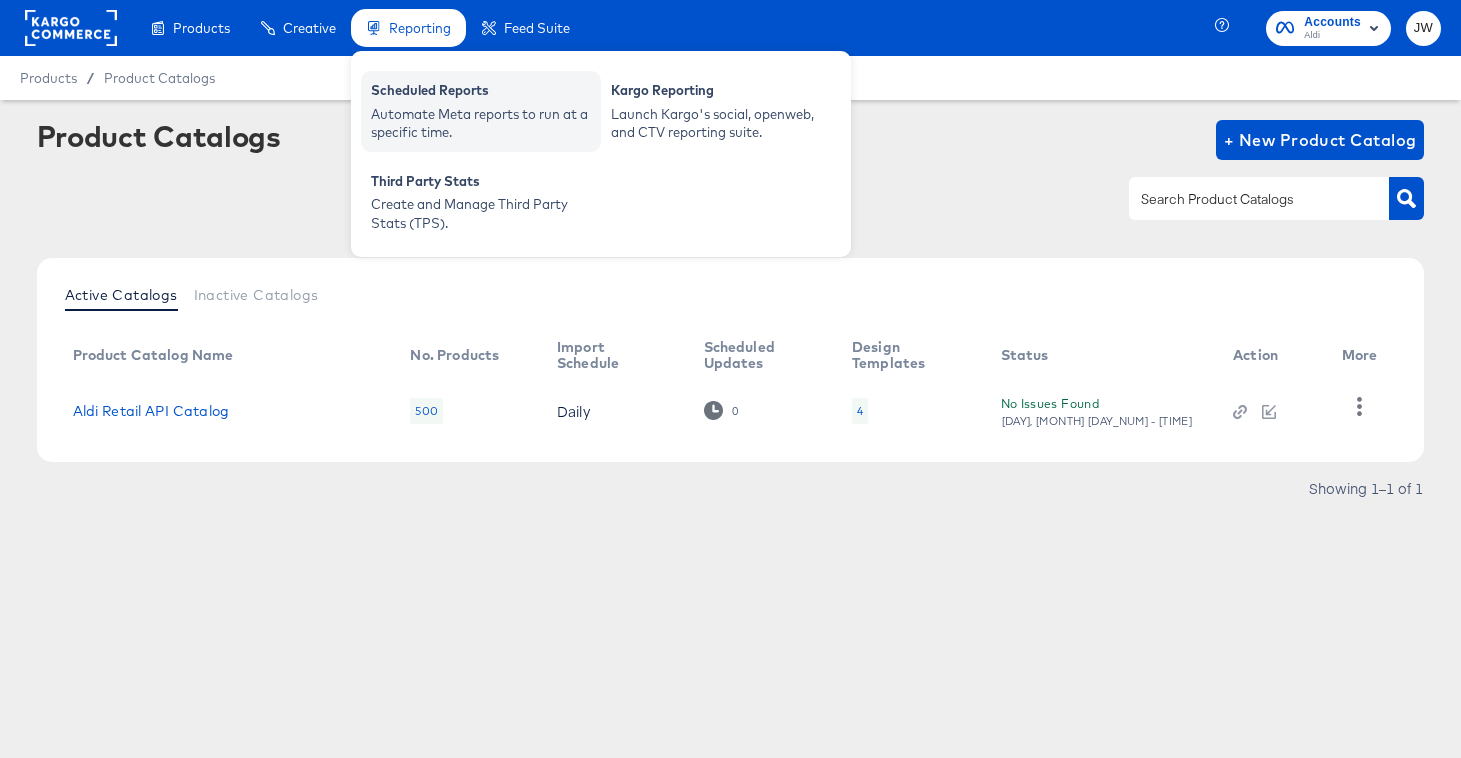 click on "Automate Meta reports to run at a specific time." at bounding box center [481, 123] 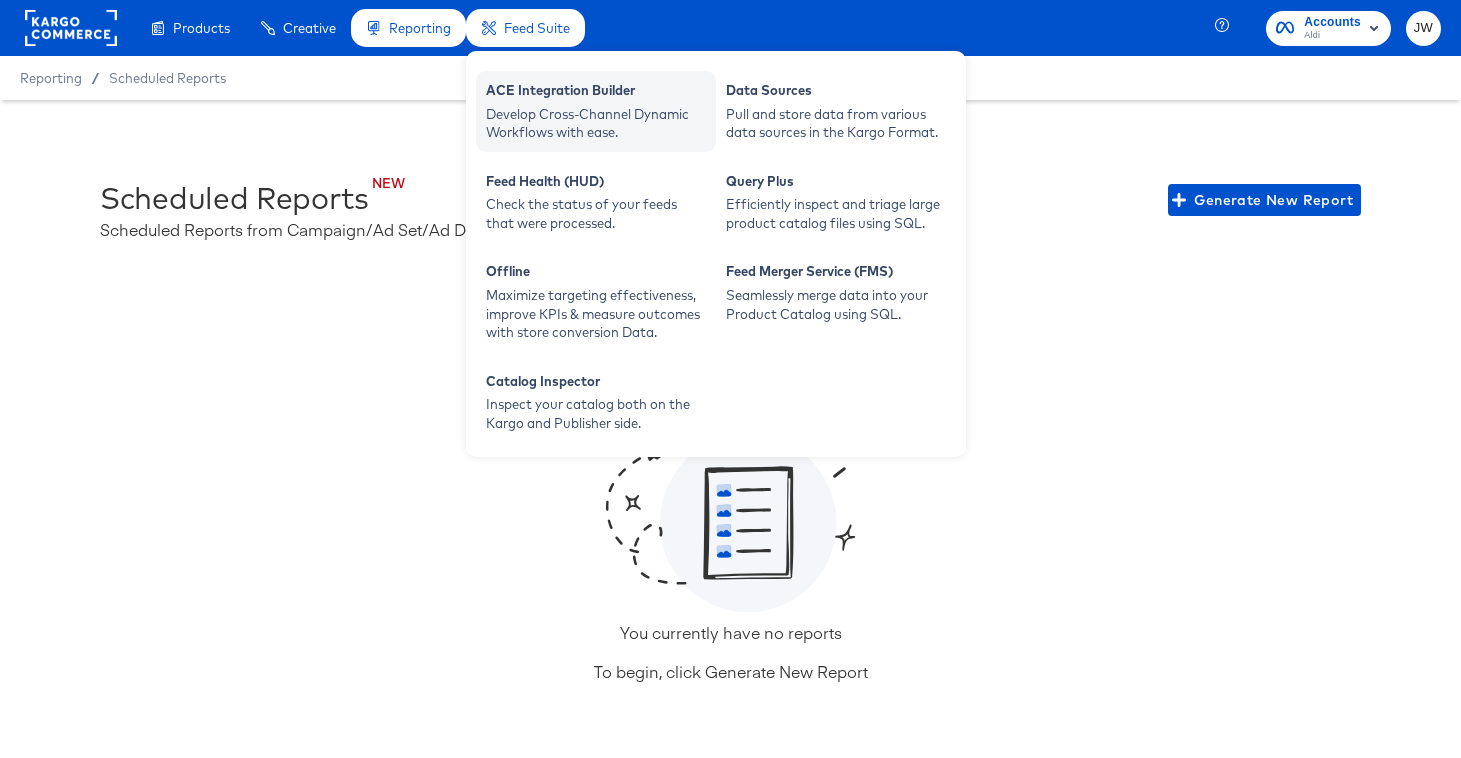 click on "Develop Cross-Channel Dynamic Workflows with ease." at bounding box center (596, 123) 